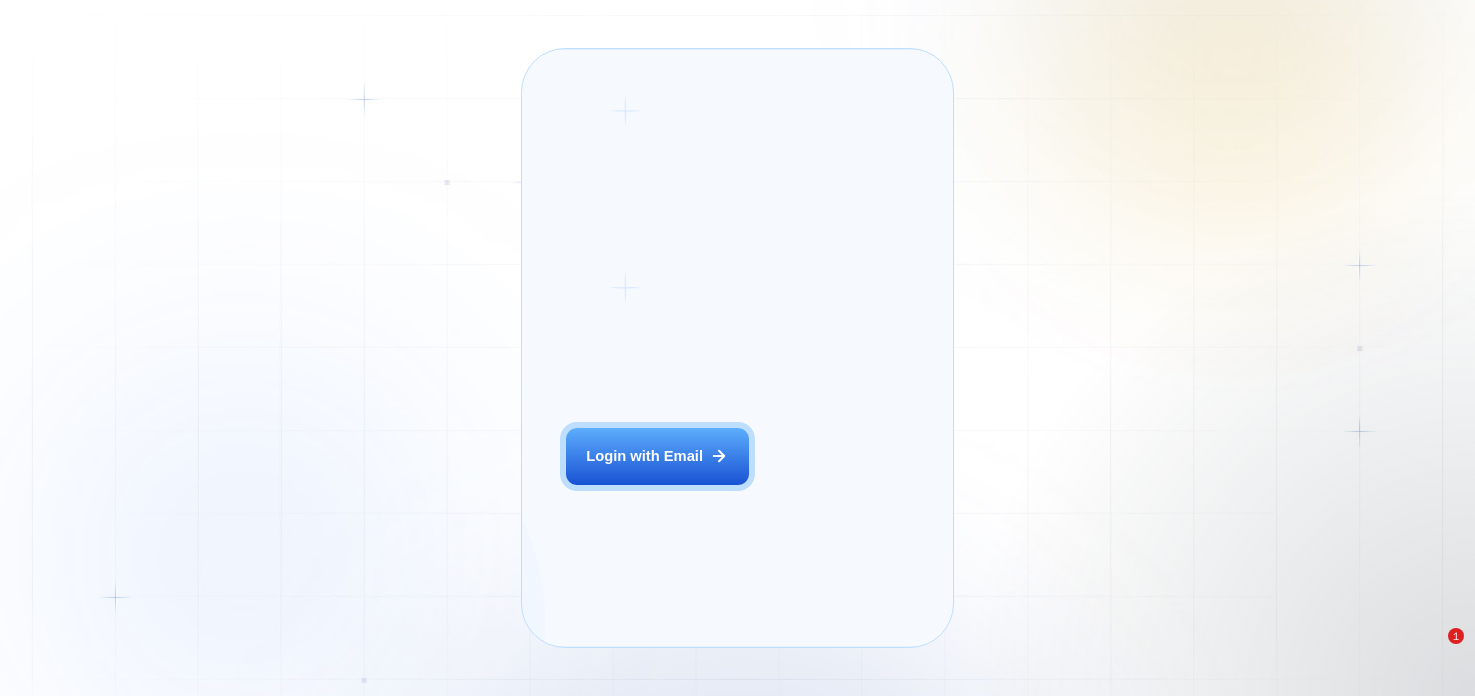 scroll, scrollTop: 0, scrollLeft: 0, axis: both 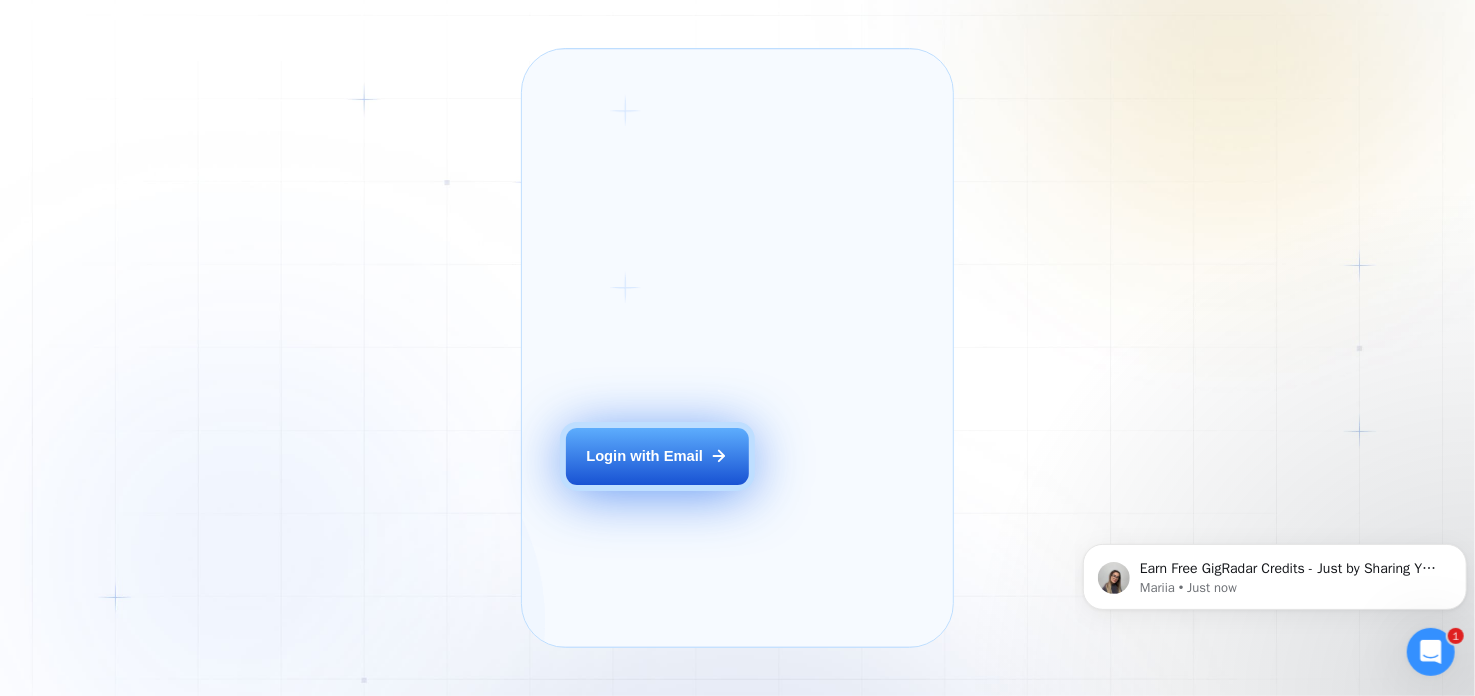 click on "Login with Email" at bounding box center (644, 456) 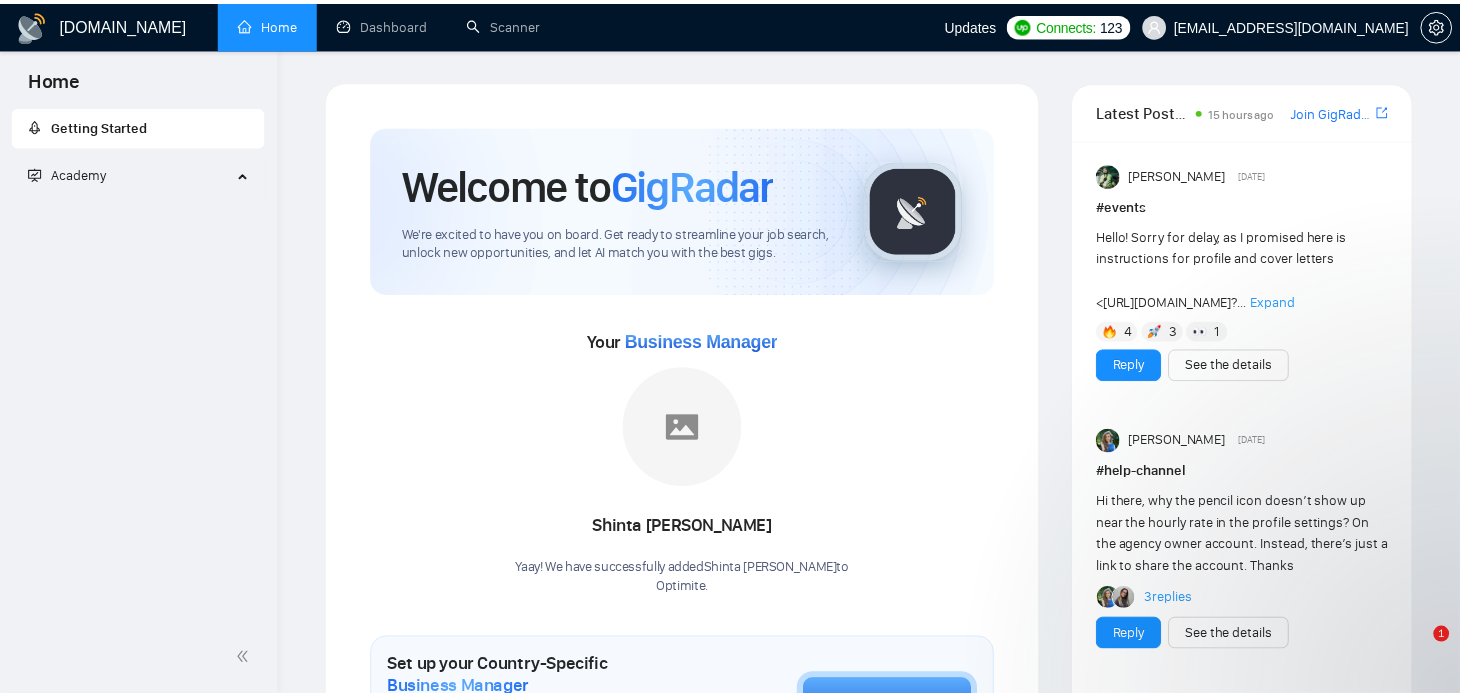 scroll, scrollTop: 0, scrollLeft: 0, axis: both 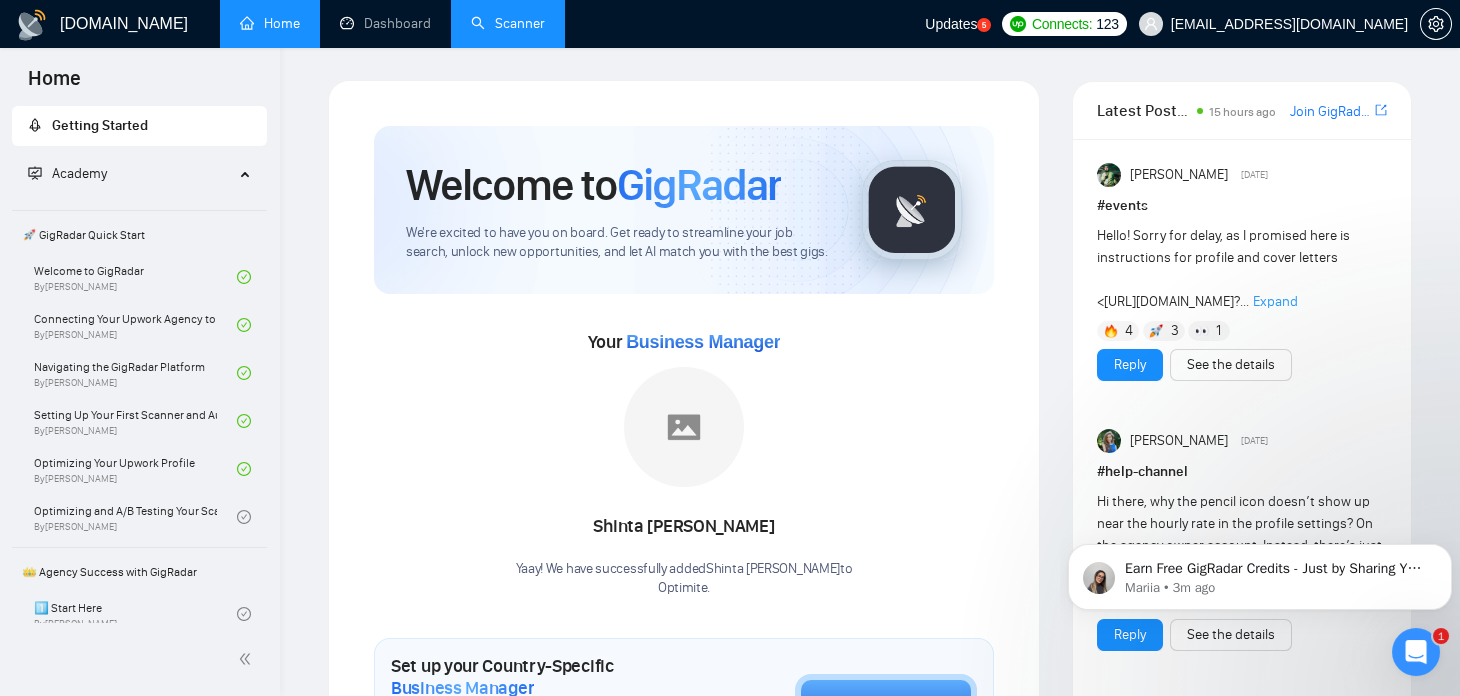 click on "Scanner" at bounding box center [508, 23] 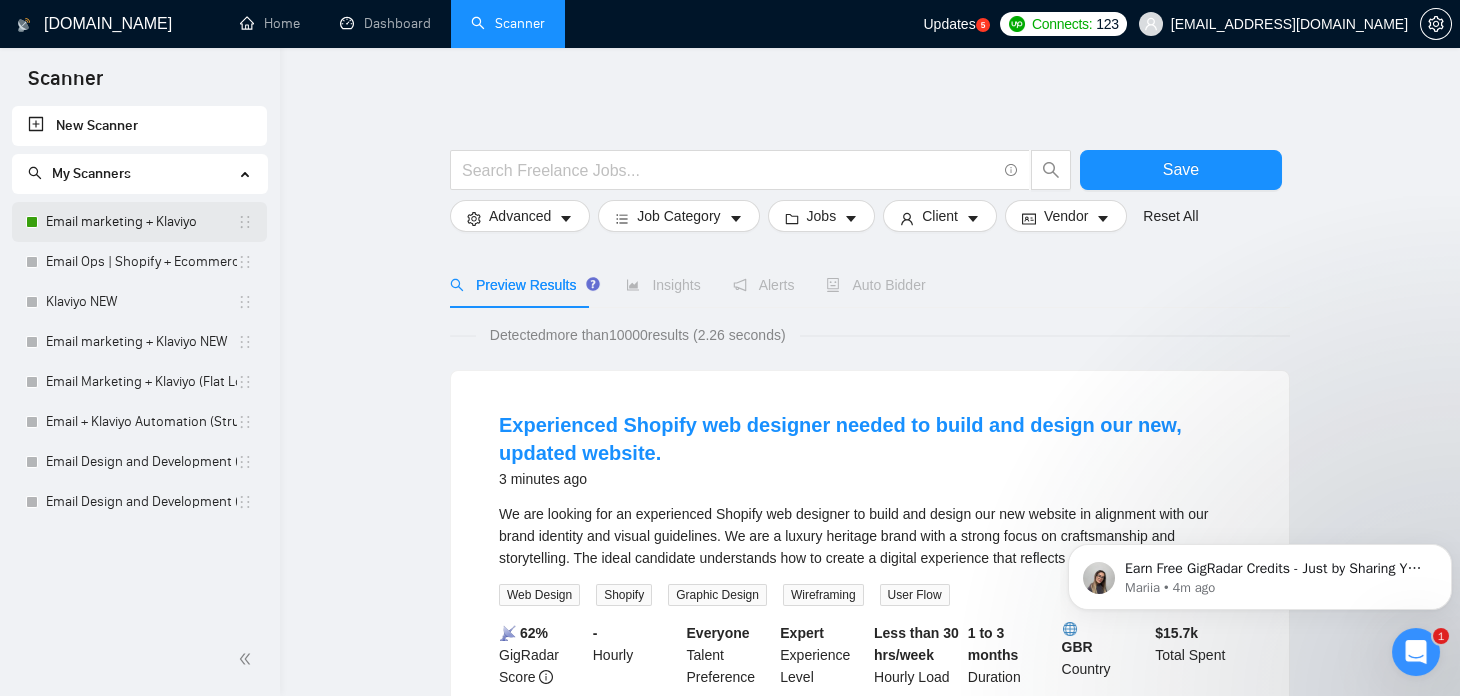 click on "Email marketing + Klaviyo" at bounding box center [141, 222] 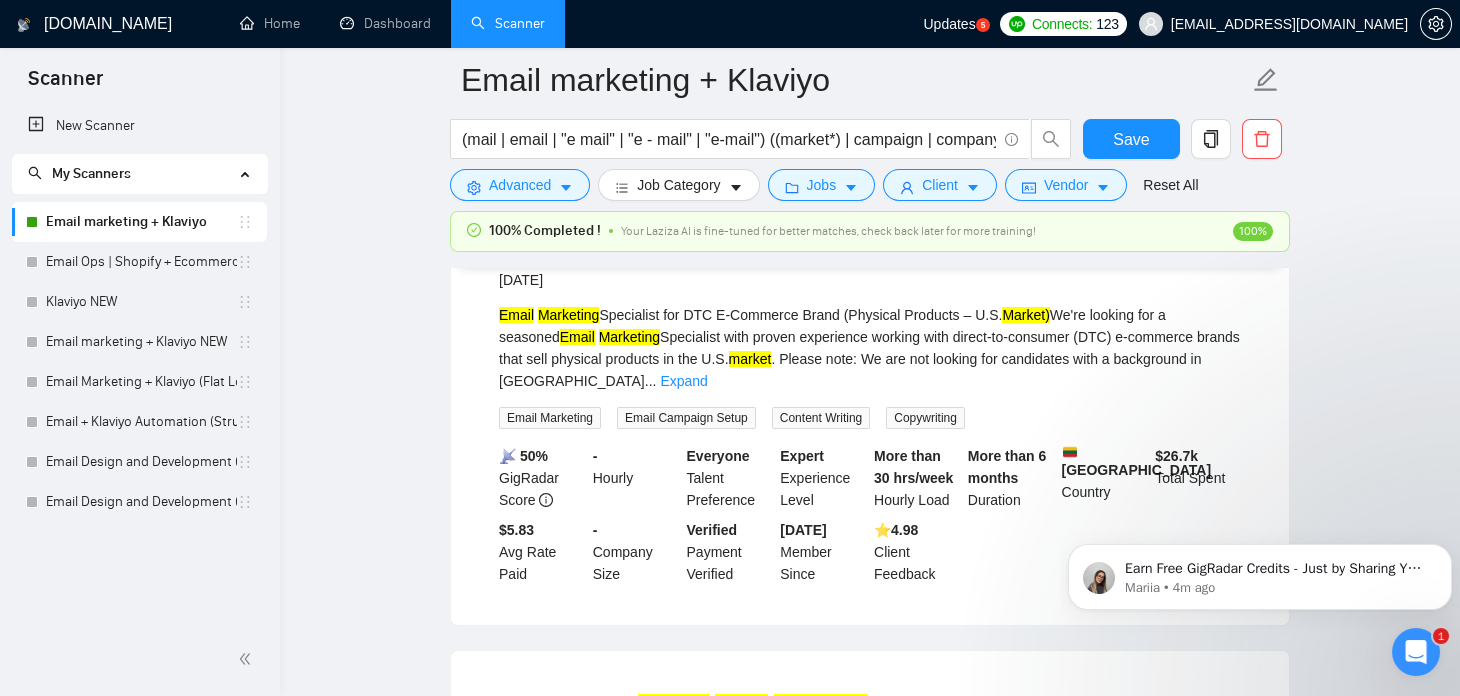 scroll, scrollTop: 261, scrollLeft: 0, axis: vertical 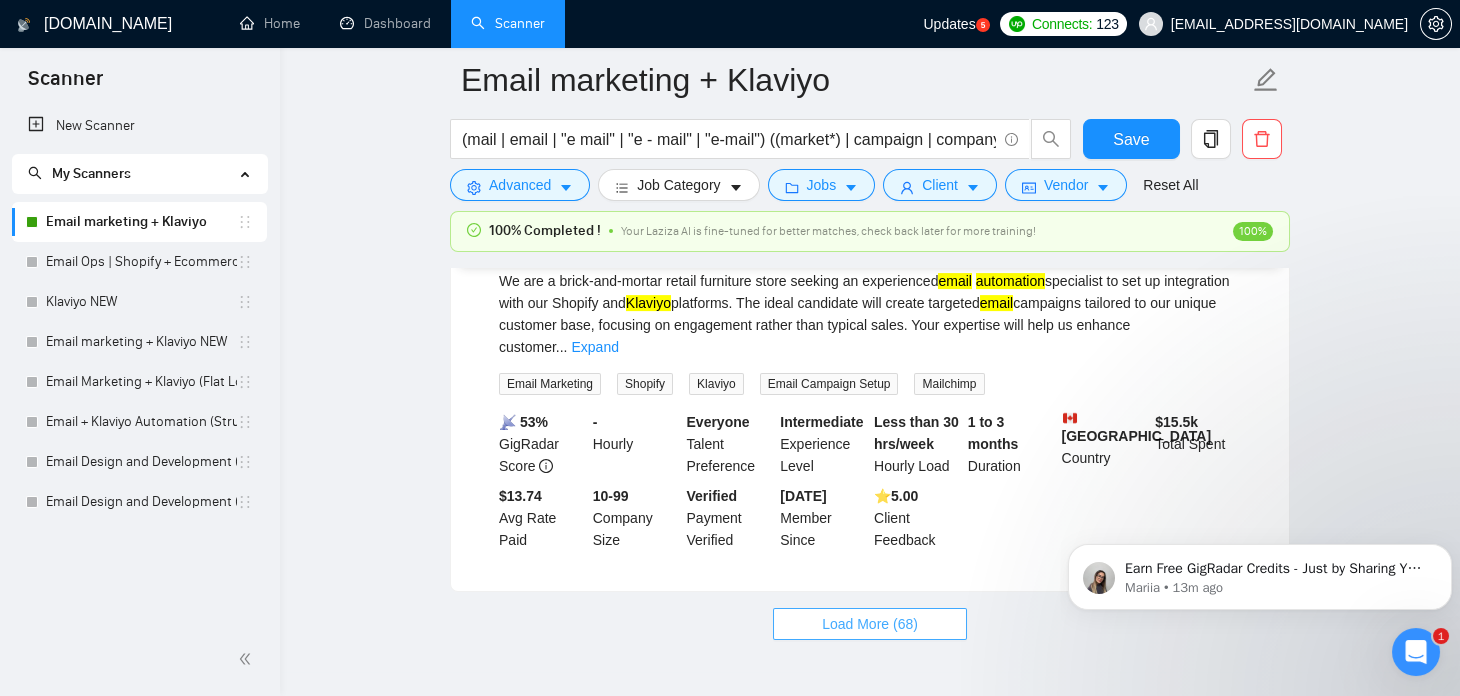 click on "Load More (68)" at bounding box center [870, 624] 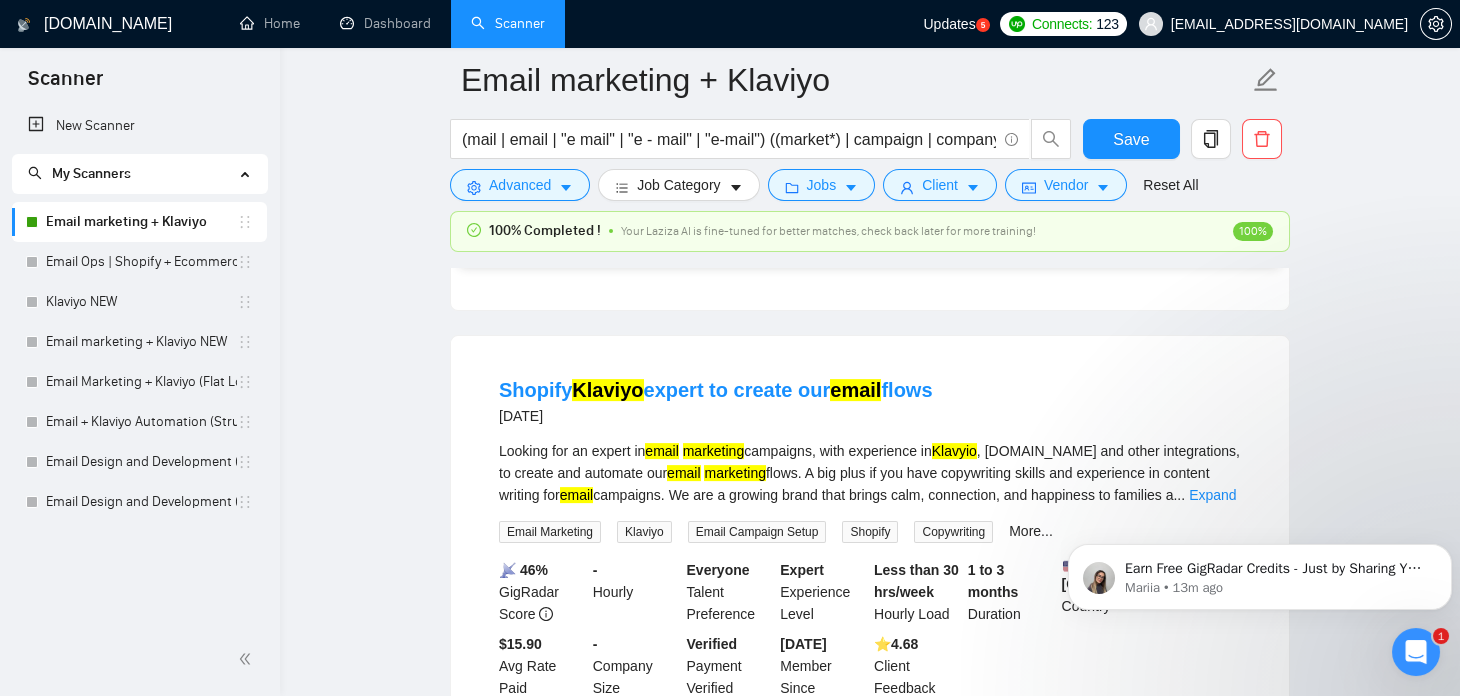 scroll, scrollTop: 4628, scrollLeft: 0, axis: vertical 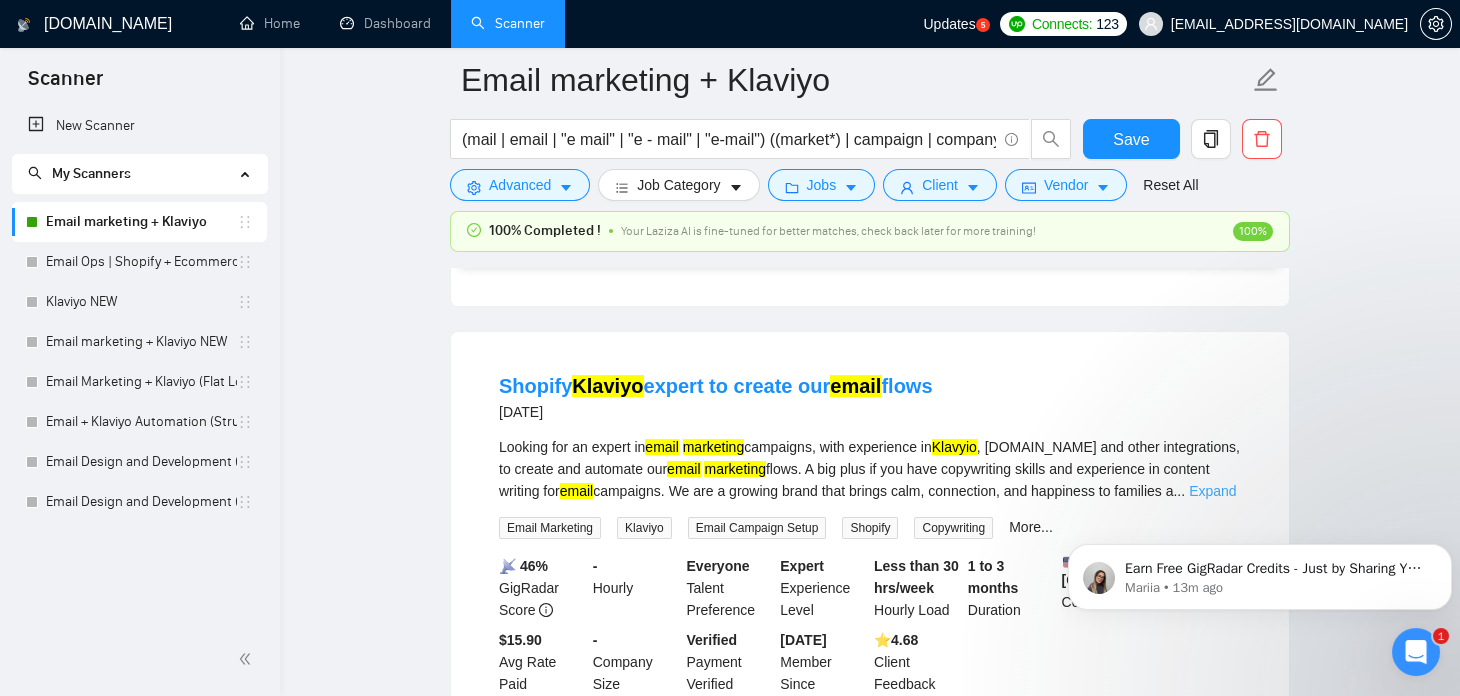 click on "Expand" at bounding box center [1212, 491] 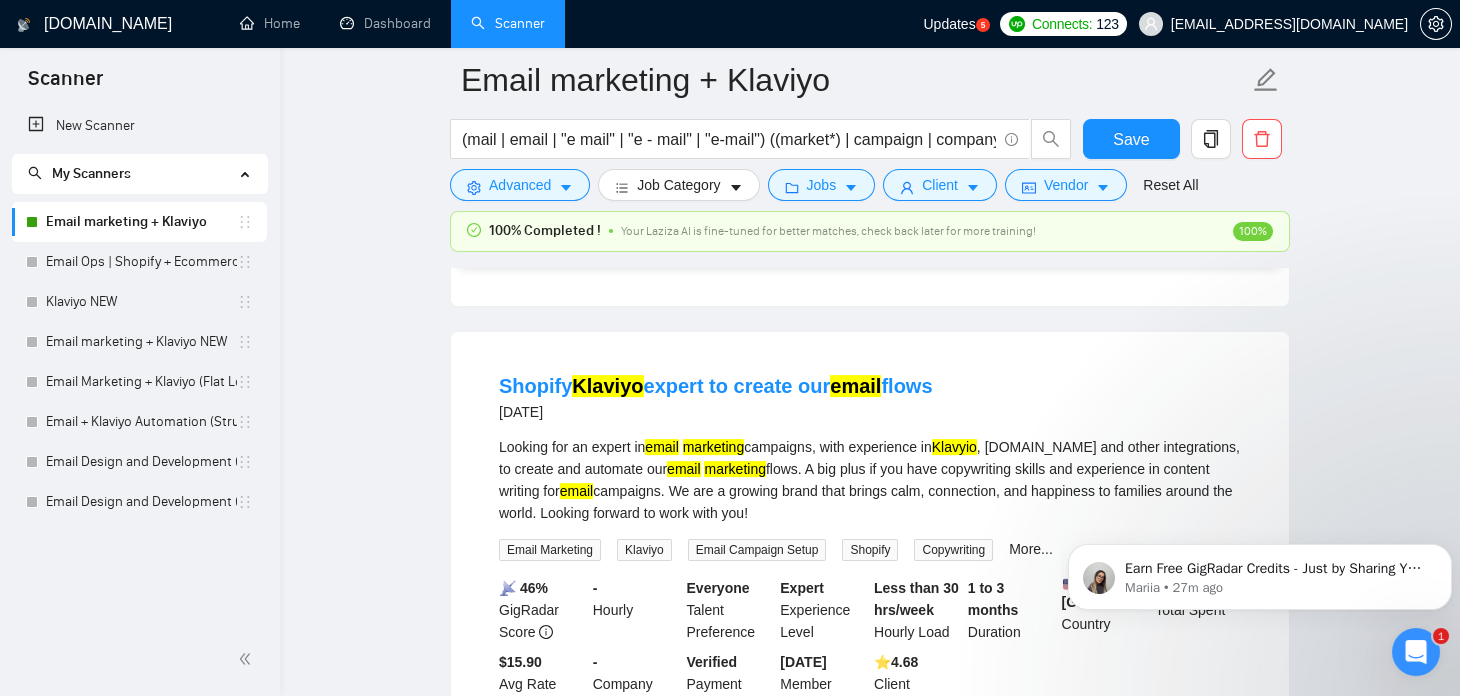 drag, startPoint x: 939, startPoint y: 290, endPoint x: 497, endPoint y: 290, distance: 442 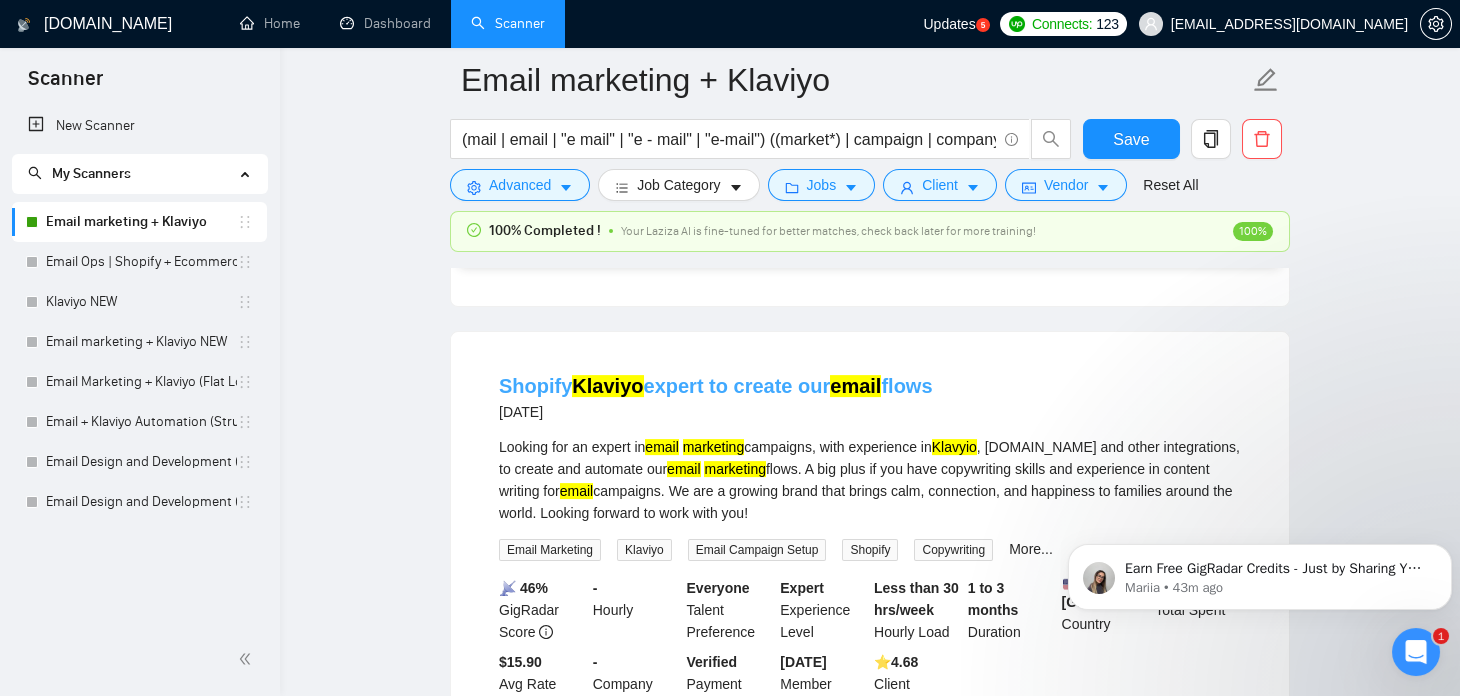 copy on "Shopify  Klaviyo  expert to create our  email  flows" 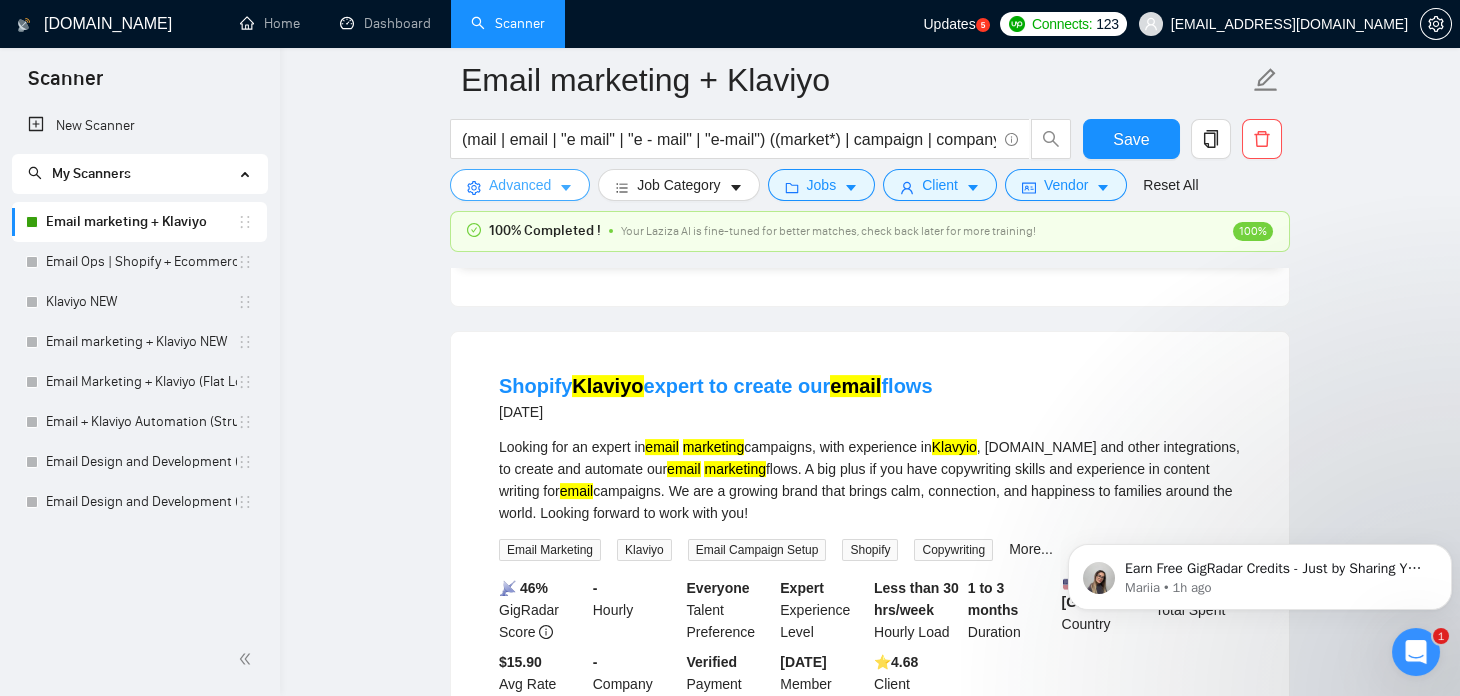 click 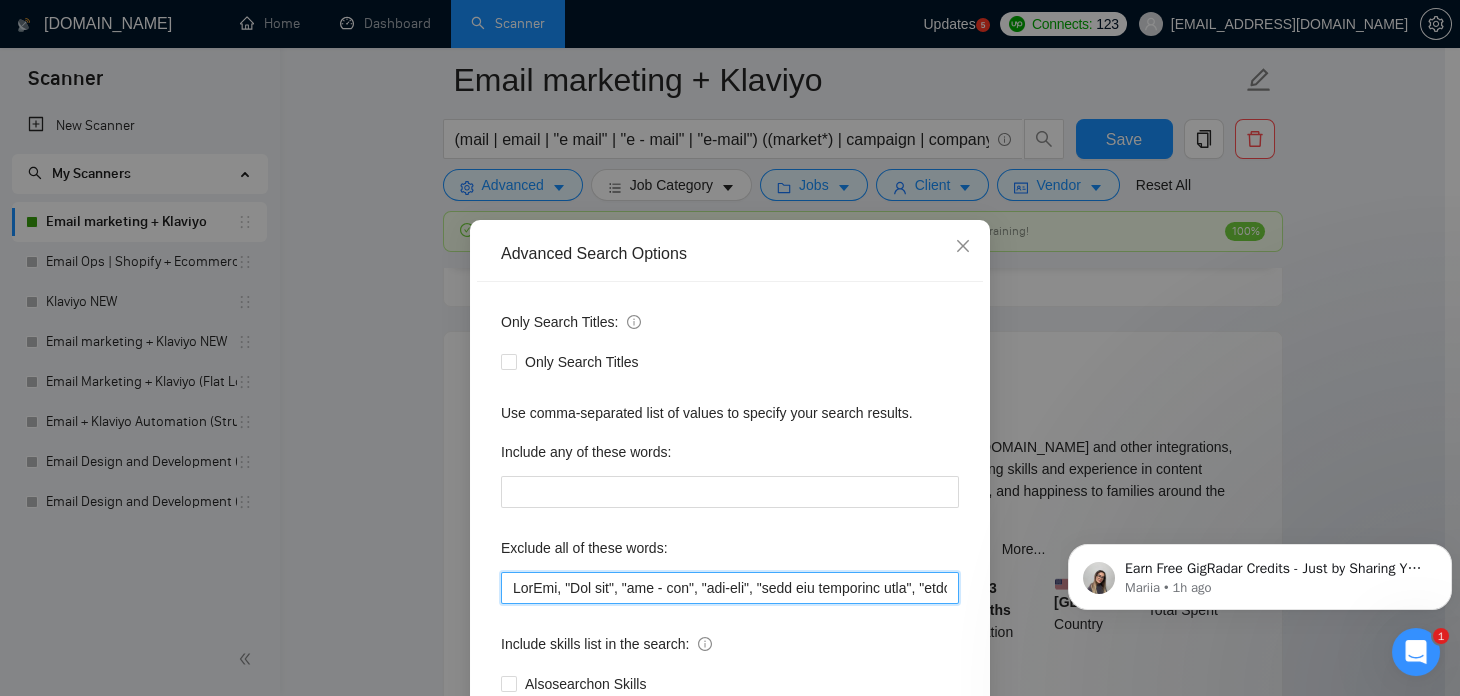 click at bounding box center (730, 588) 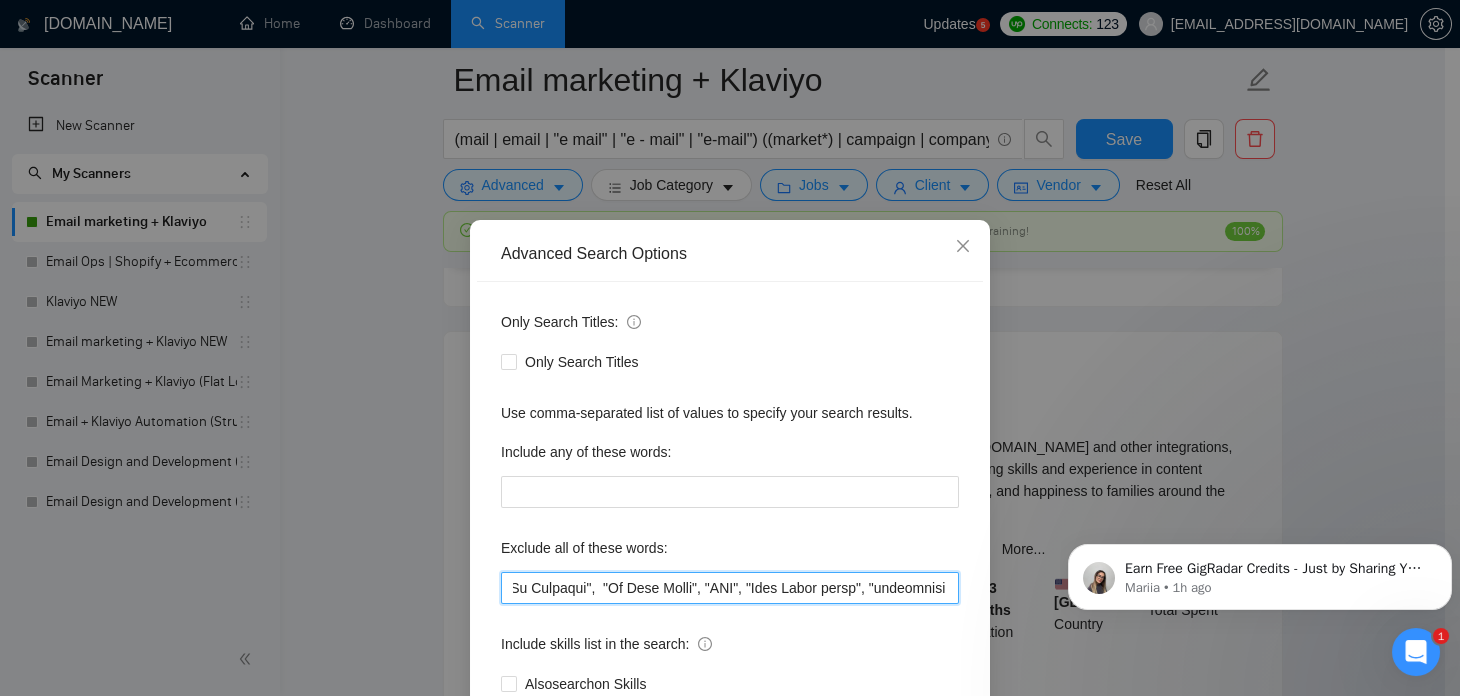 scroll, scrollTop: 0, scrollLeft: 17237, axis: horizontal 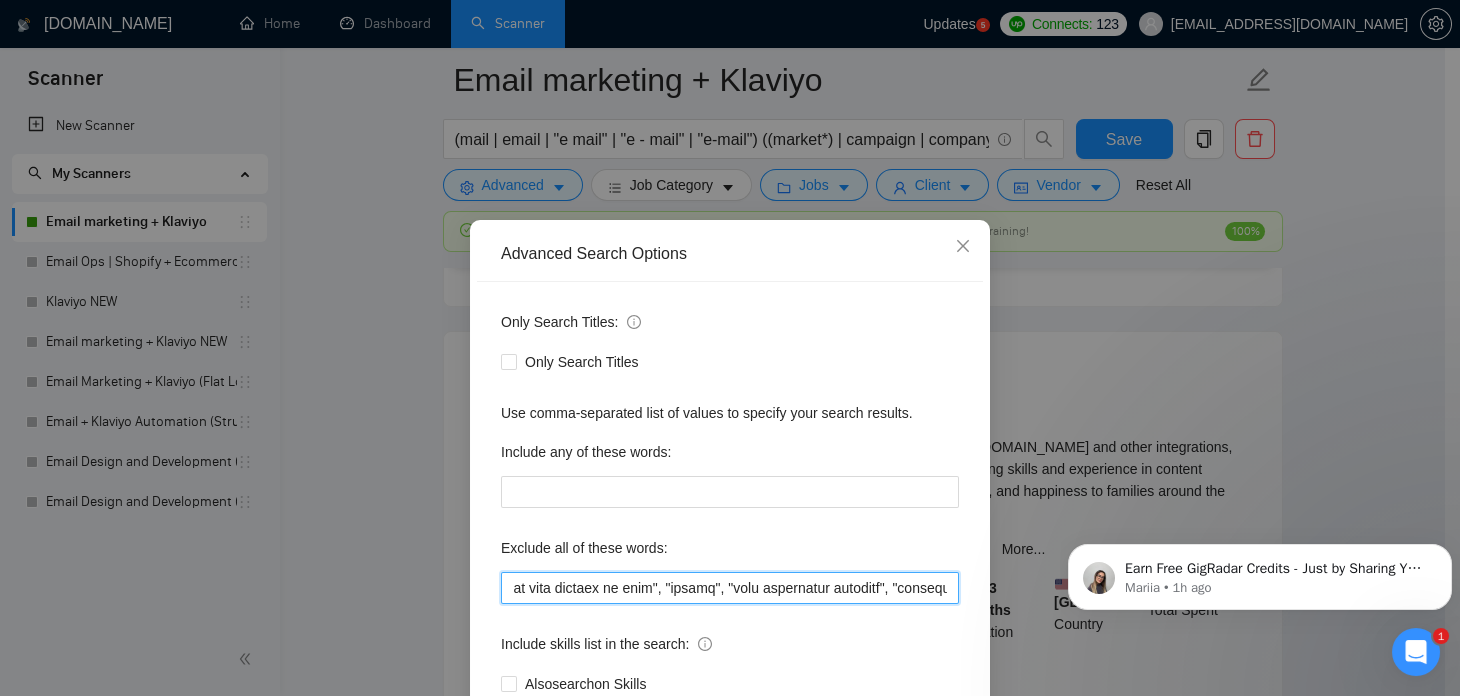 click at bounding box center (730, 588) 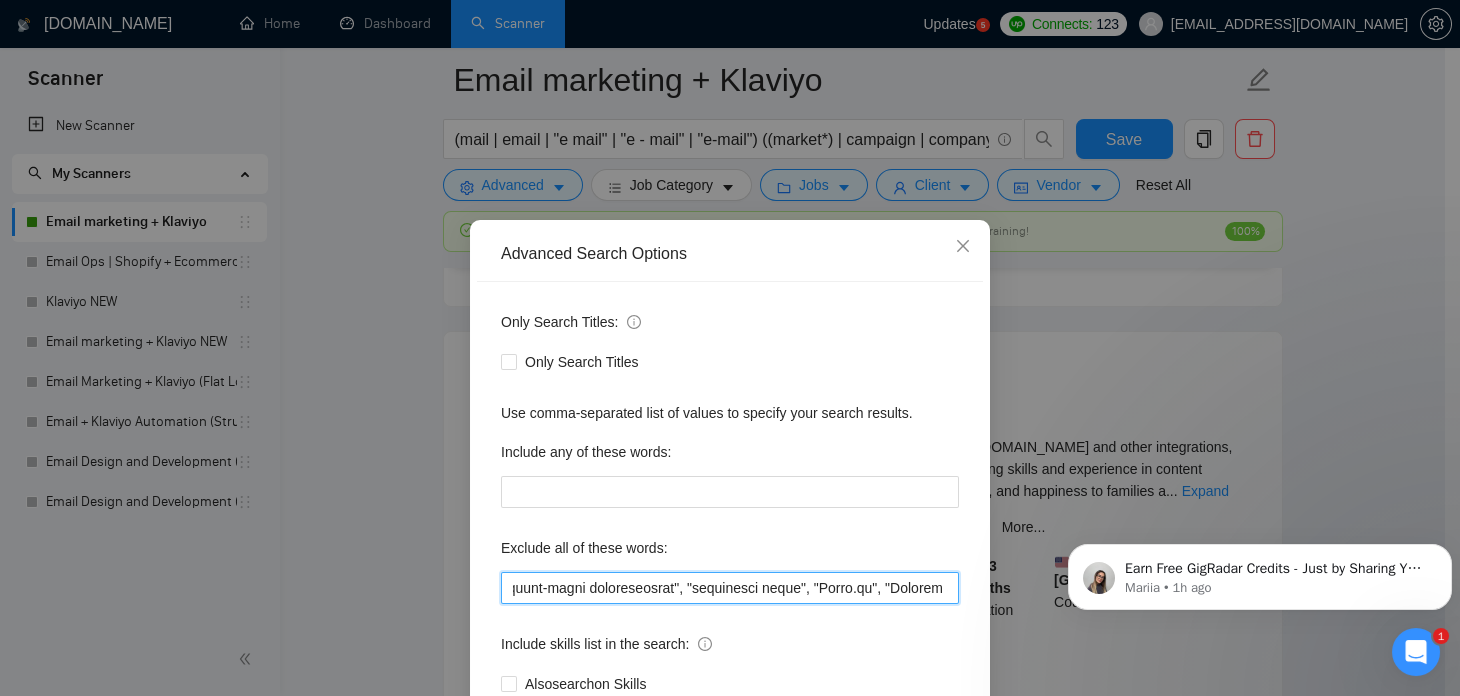 click at bounding box center [730, 588] 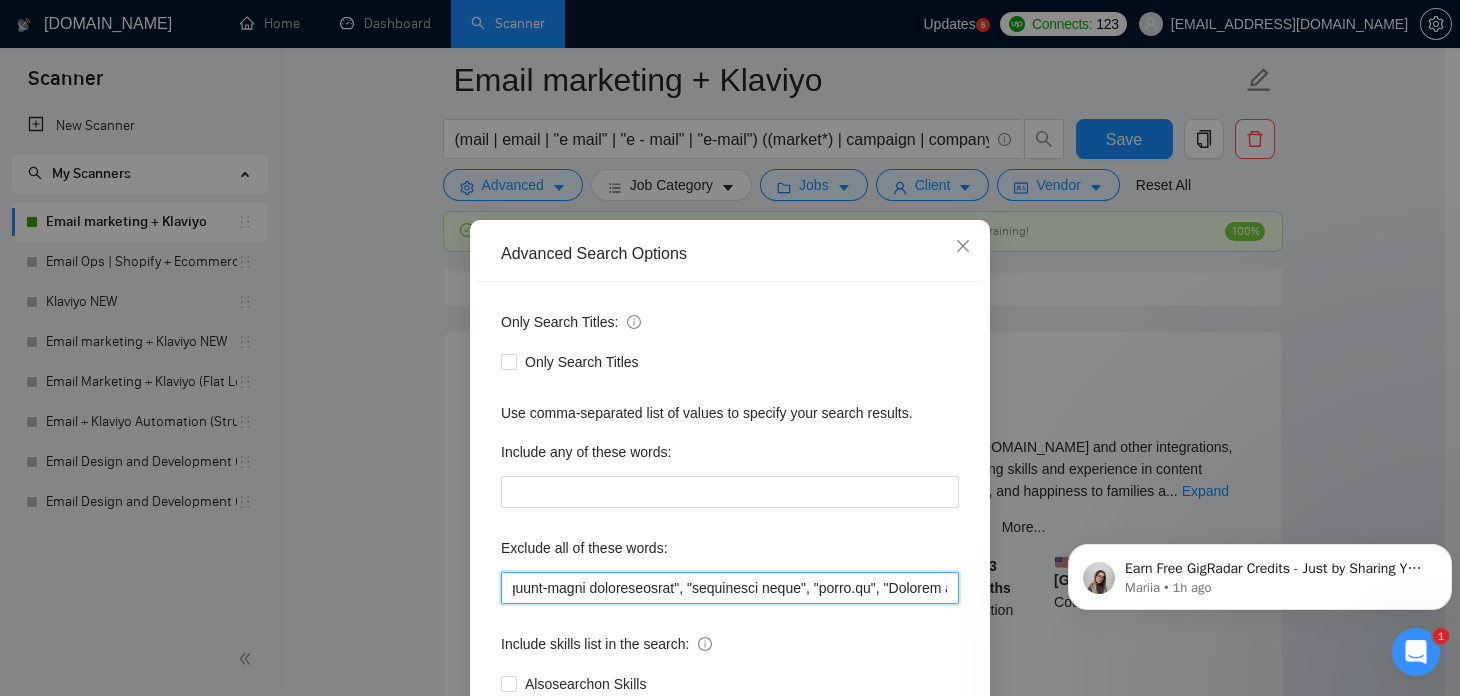 scroll, scrollTop: 0, scrollLeft: 17656, axis: horizontal 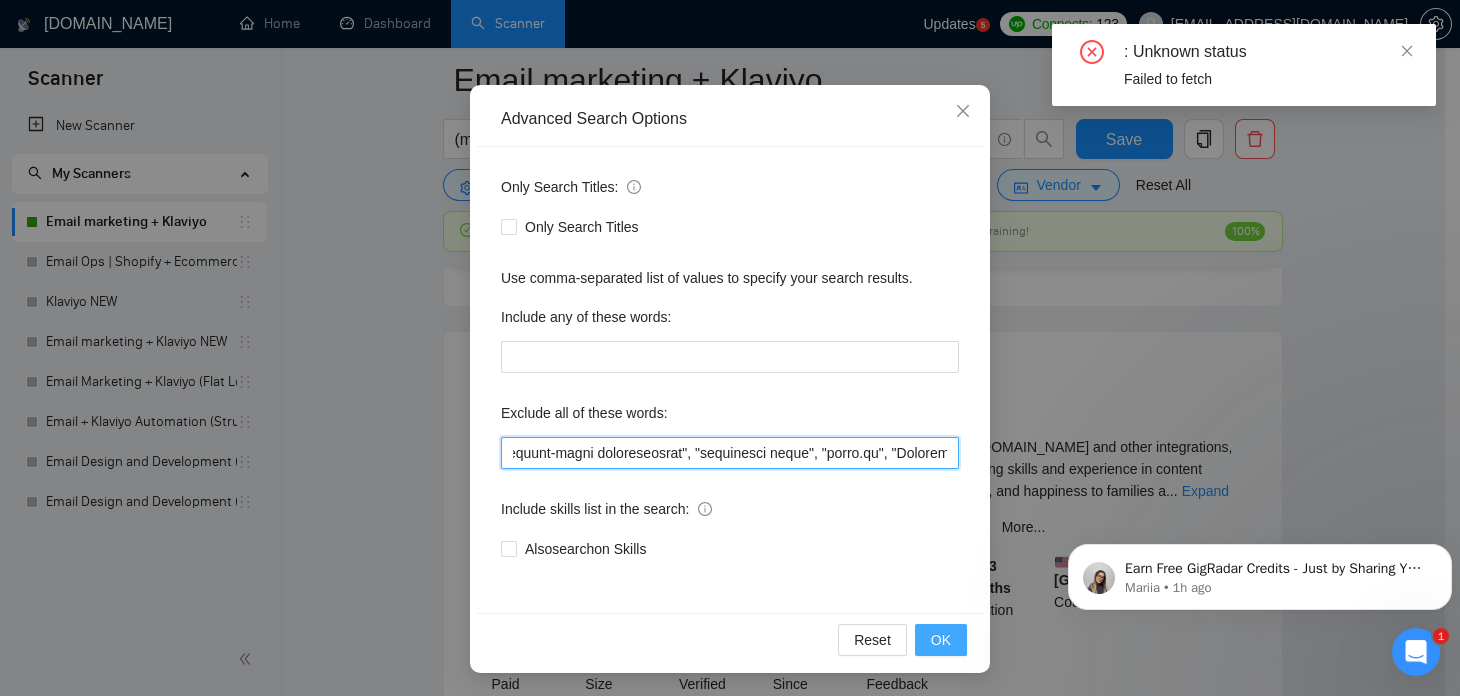 type on "TikTok, "Tik tok", "tik - tok", "tik-tok", "join our marketing team", "full time", "full-time", "full - time", CRO, SEO, team, "to Build", "shopify Pro", (design*), "engineer", "Netsuite", "Virtual Assistant", "Shopify Developer", "Ads", "agencies not to apply", Swedish, SMS, Smartlead, Trustpilot, "Virtual Assistant", "VA", "Data Entry", "Online Research", "Data Collection", "Boolean Search", "PDF Conversion", "Influencer Marketing", "Real Estate", "LinkedIn Lead Generation", "Airtable", "API", "[DOMAIN_NAME]", "integrate with Airtable", "Airtable to Klaviyo", "flow code", "code setup", "klaviyo troubleshooting", "klaviyo bug", "technical testing", "ventrata", "API integration", "custom integration", "event booking system", "social media", "Facebook", "Instagram", "social media marketing", "German-speaking", "German speaker", "fluent in German", "native [DEMOGRAPHIC_DATA]", "must speak German", "German language", "financial services", "wealth management", "investment", "banking", "insurance", "capital markets", "financial..." 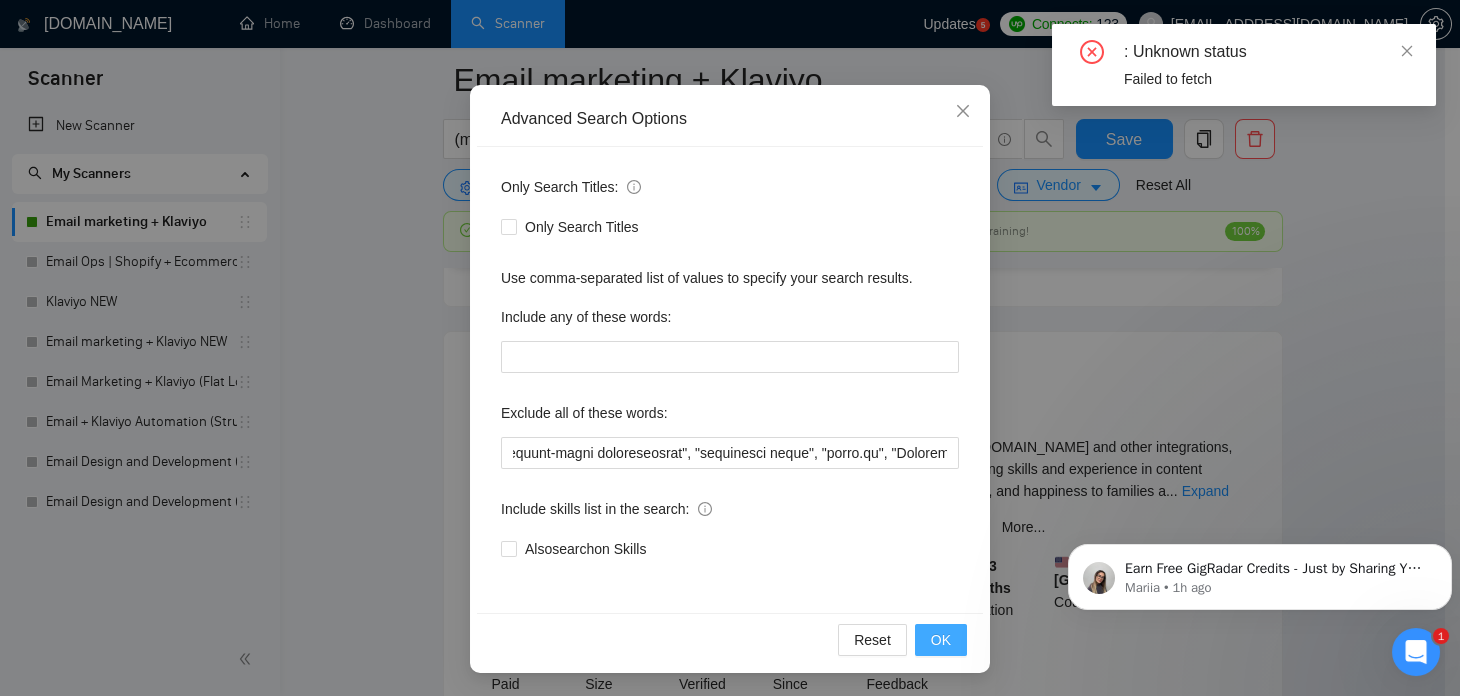 scroll, scrollTop: 0, scrollLeft: 0, axis: both 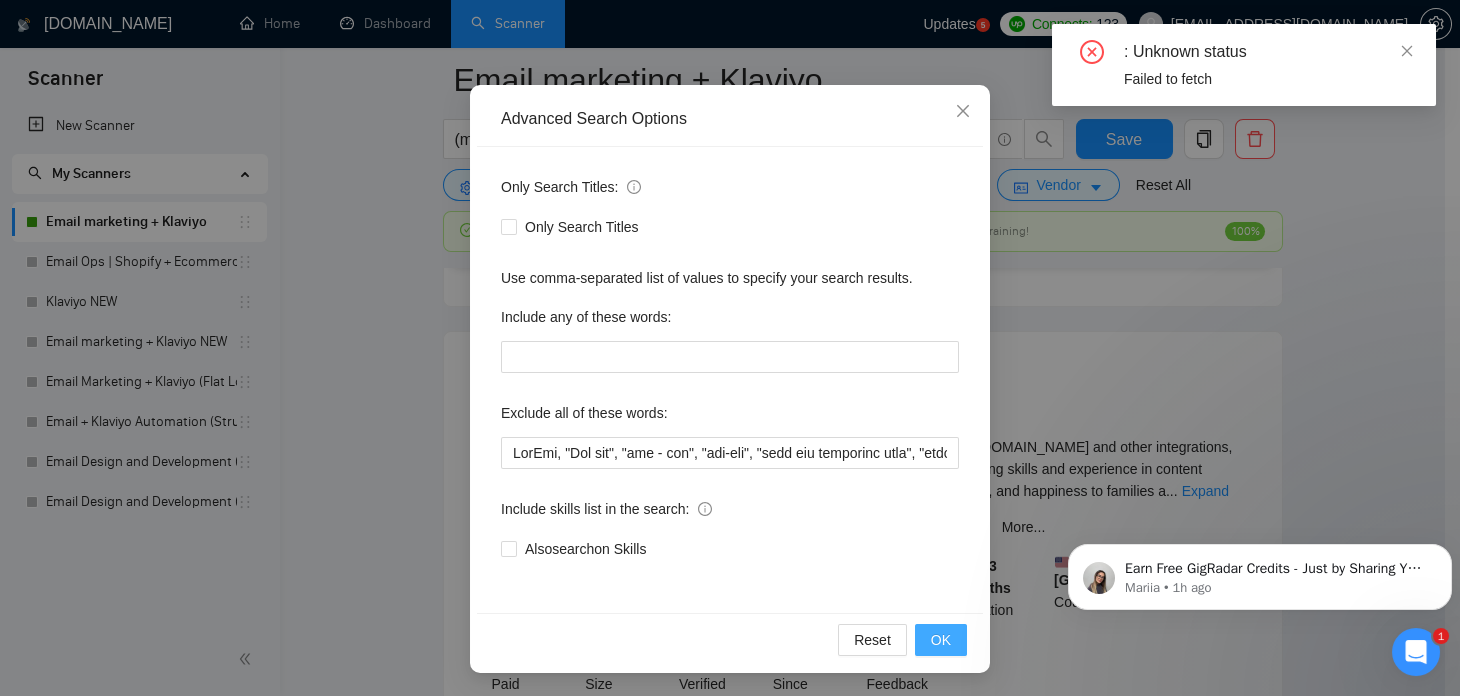 click on "OK" at bounding box center (941, 640) 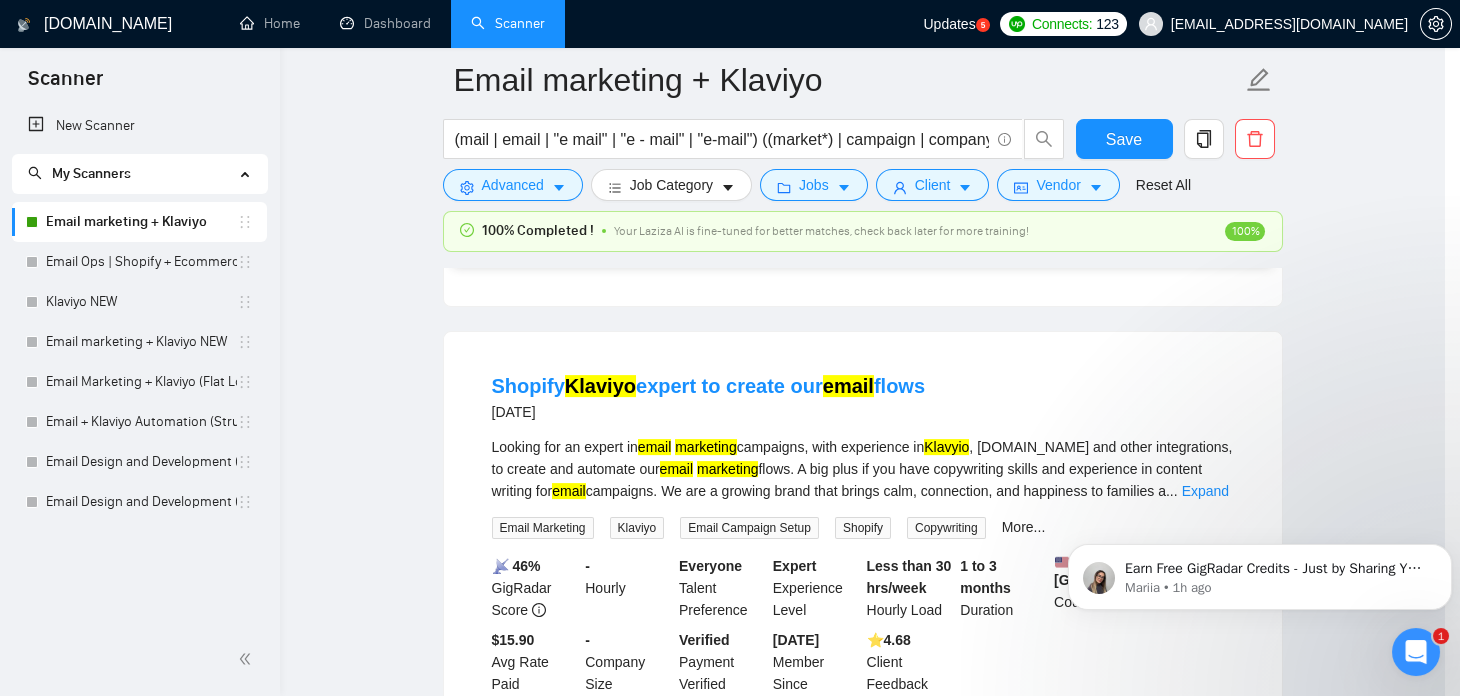 scroll, scrollTop: 34, scrollLeft: 0, axis: vertical 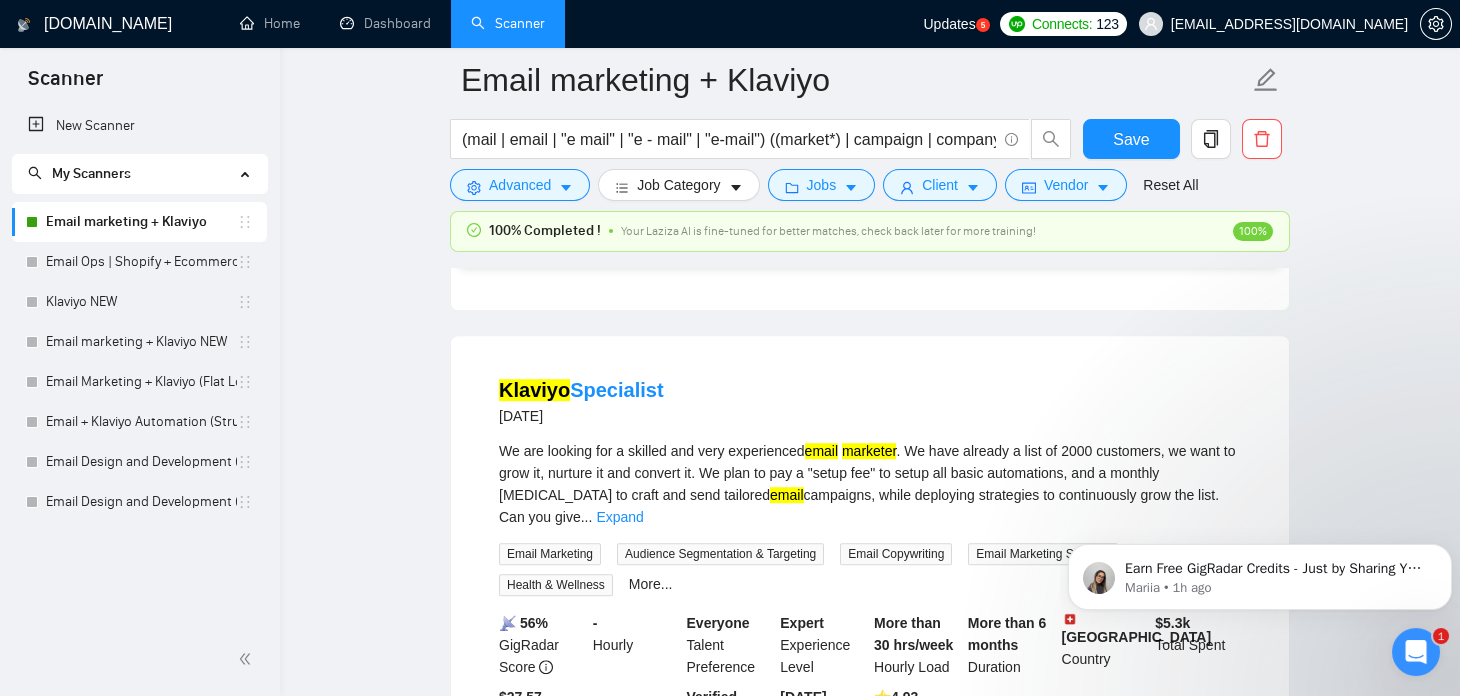 click on "Load More (58)" at bounding box center (870, 825) 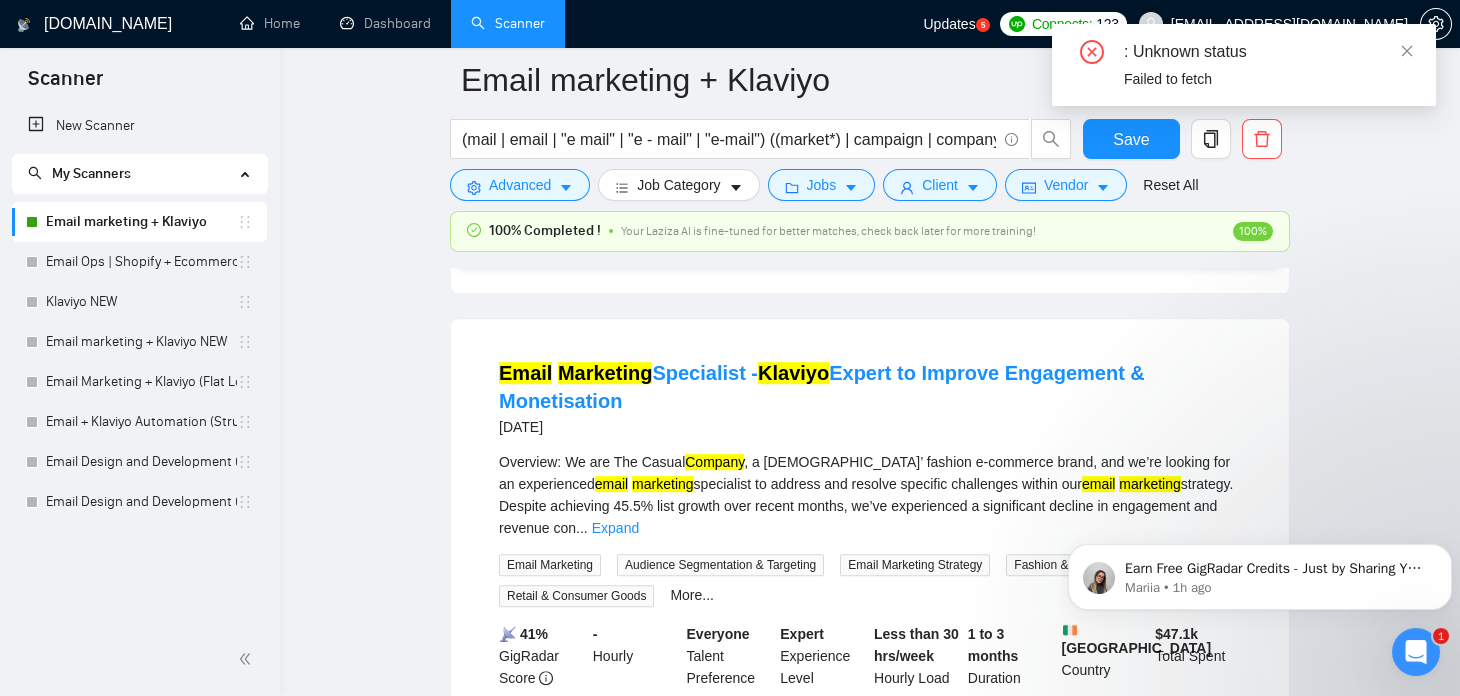 scroll, scrollTop: 7733, scrollLeft: 0, axis: vertical 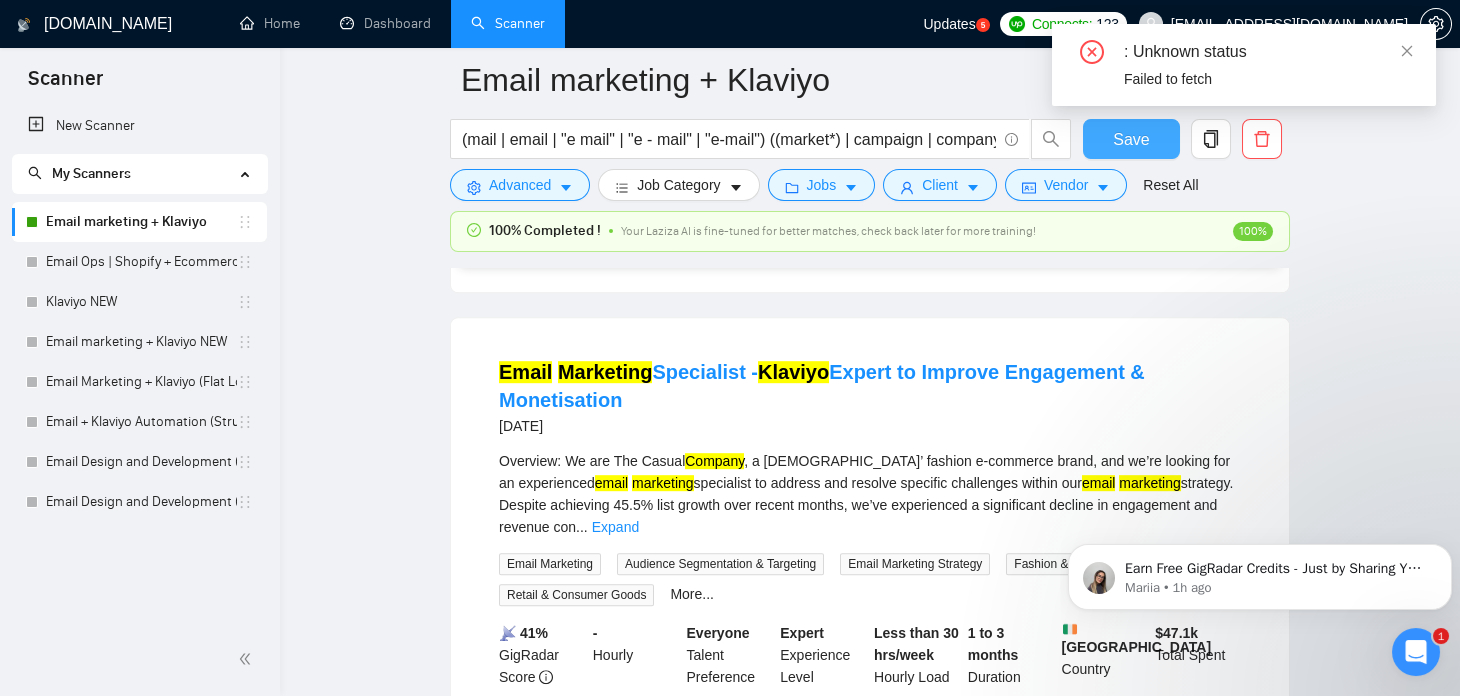 click on "Save" at bounding box center (1131, 139) 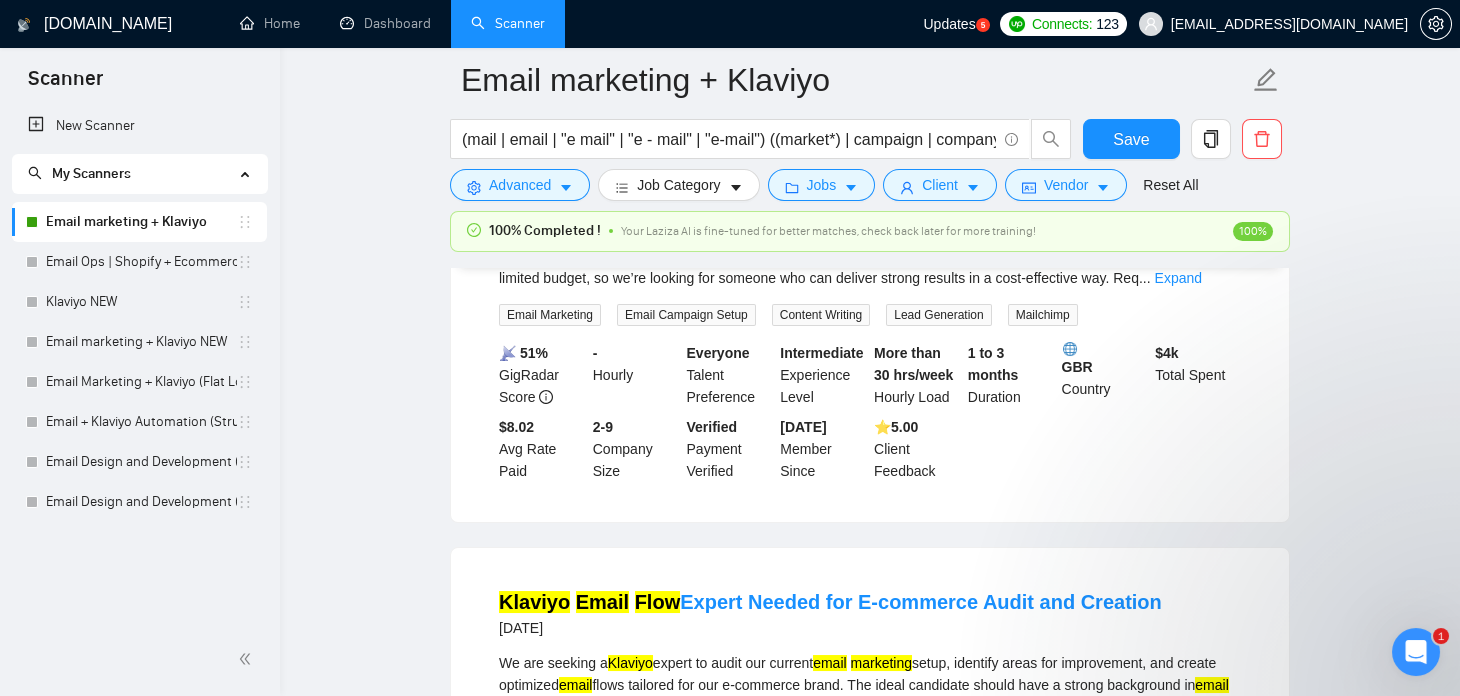 scroll, scrollTop: 3819, scrollLeft: 0, axis: vertical 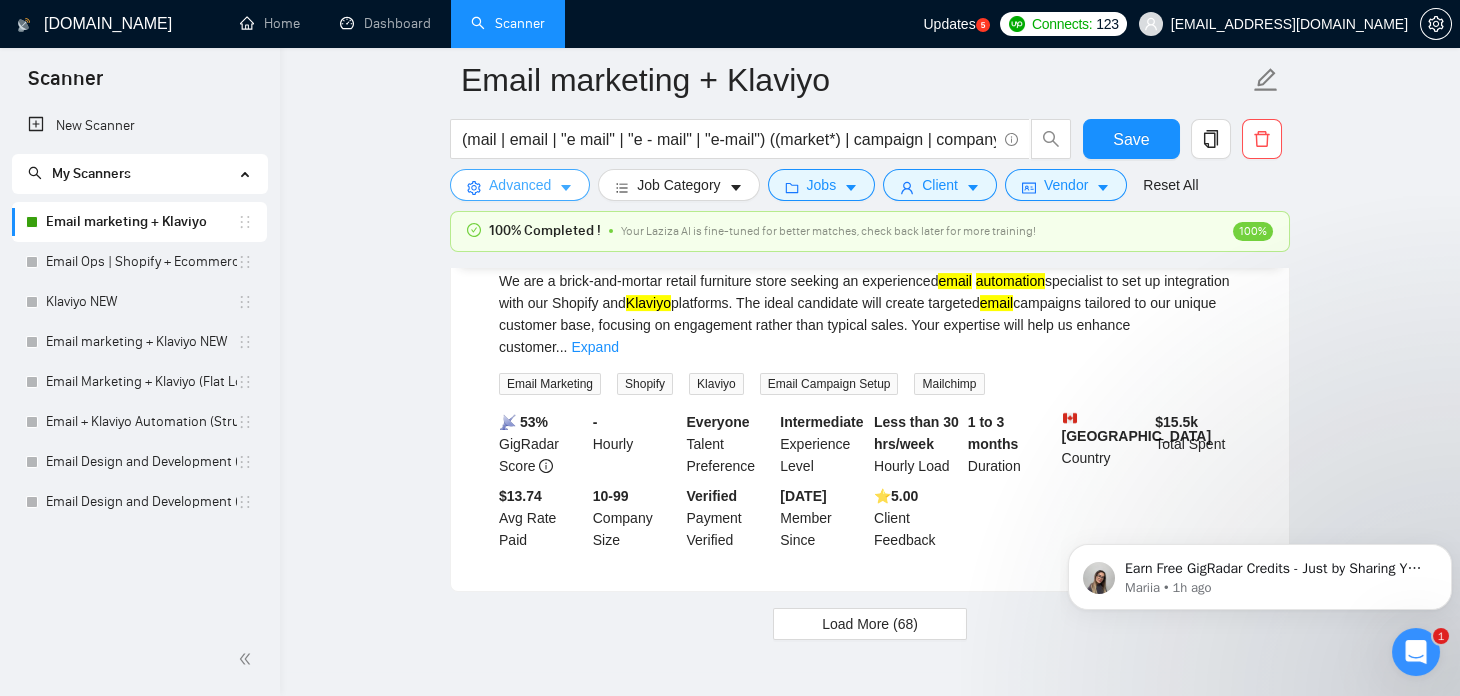 click at bounding box center (566, 187) 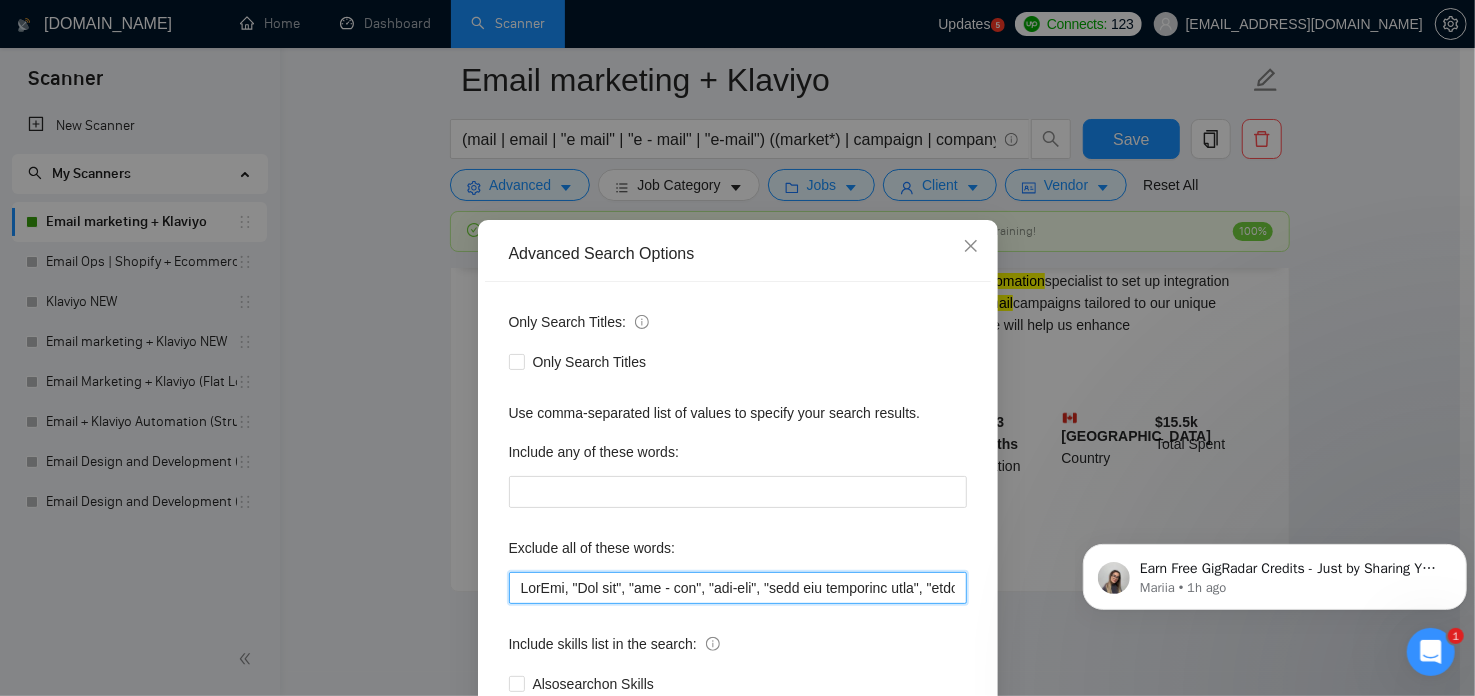 click at bounding box center (738, 588) 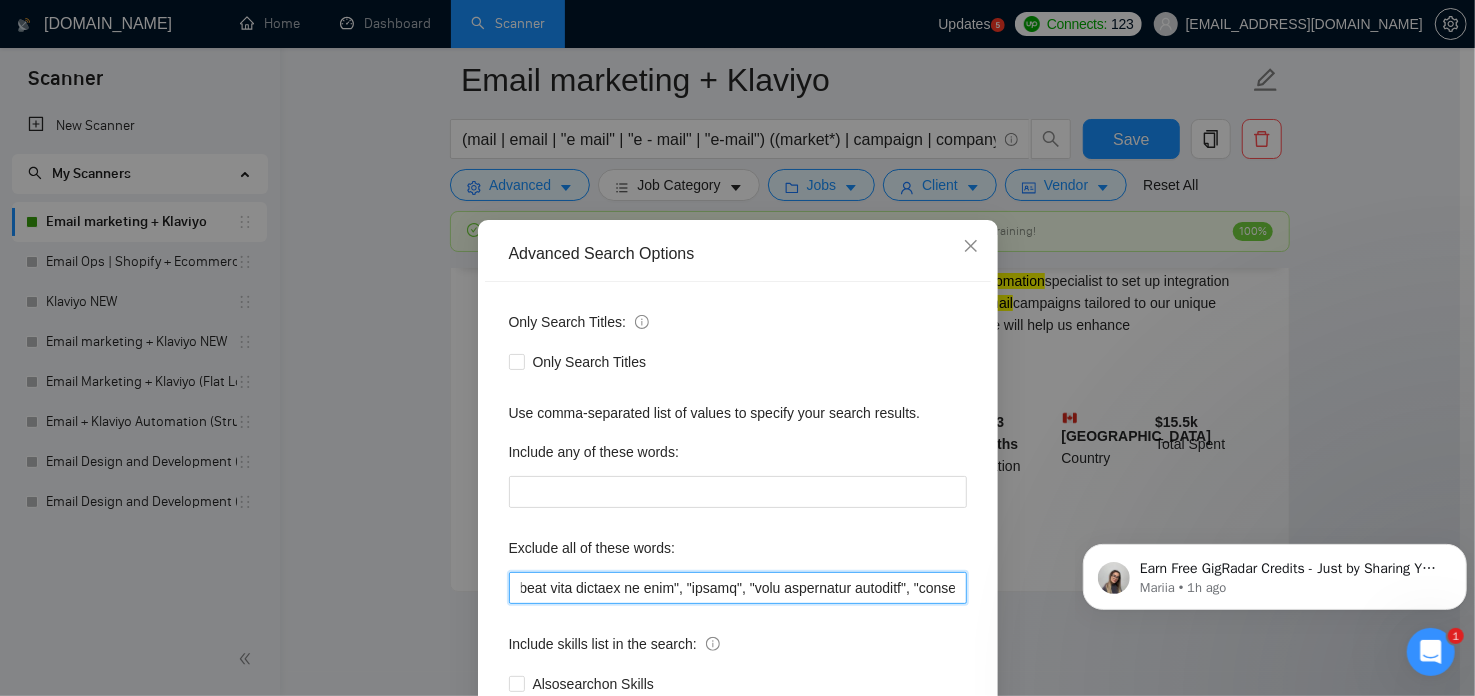 scroll, scrollTop: 0, scrollLeft: 17237, axis: horizontal 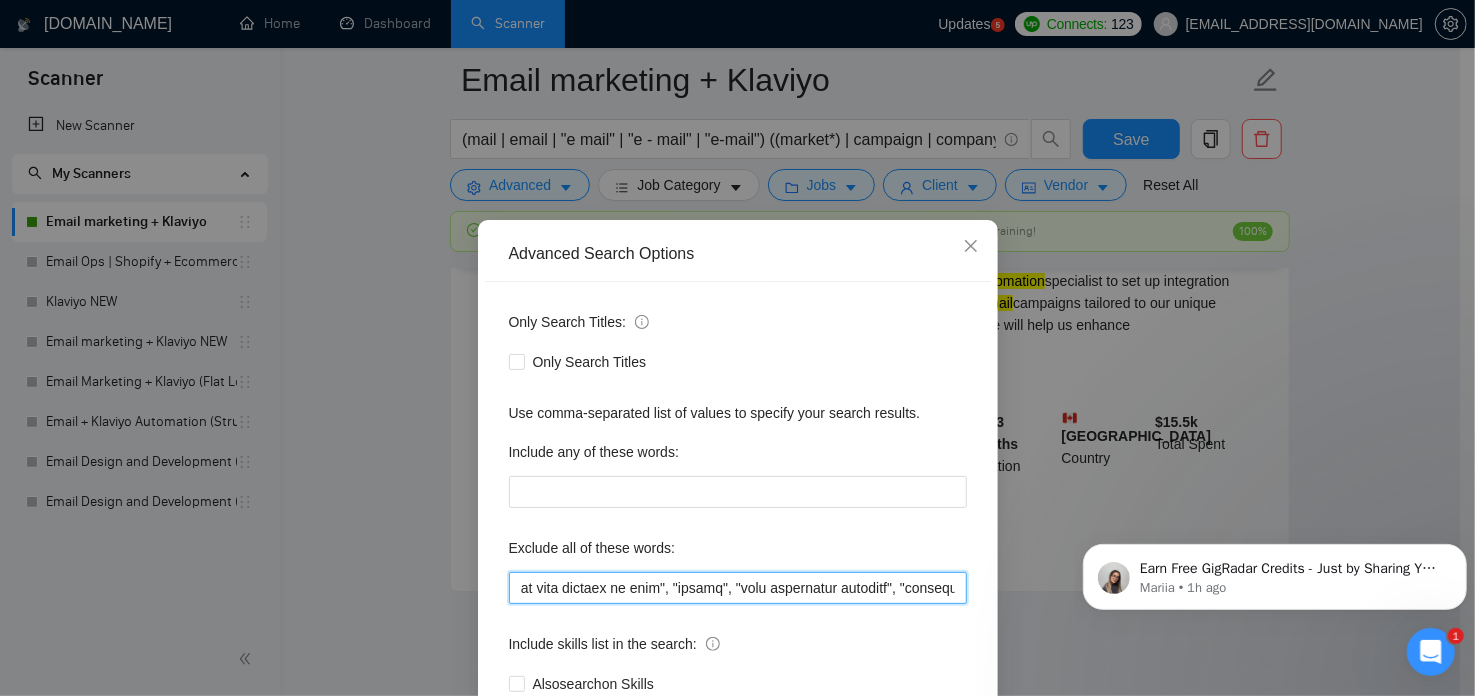click at bounding box center [738, 588] 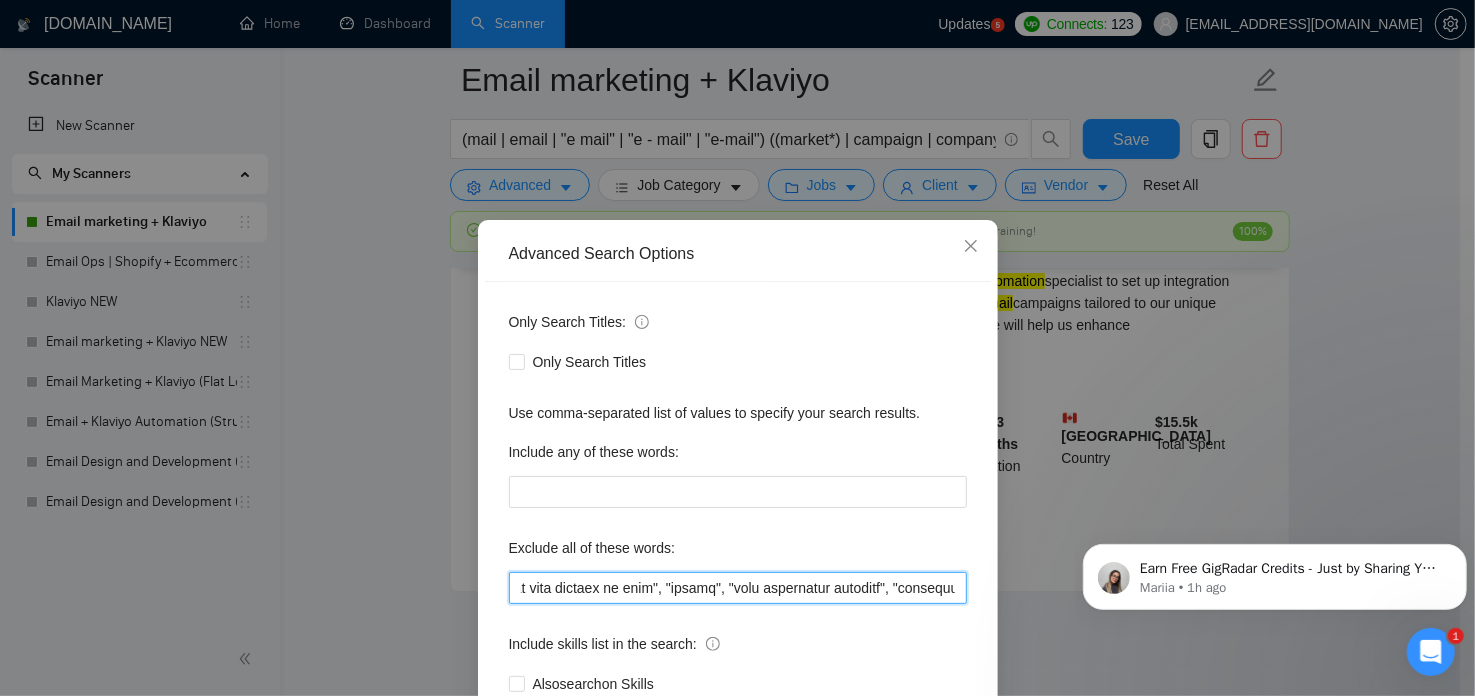 paste on ""[DOMAIN_NAME]", "Loyalty program", "Referral system", "Rewards platform"" 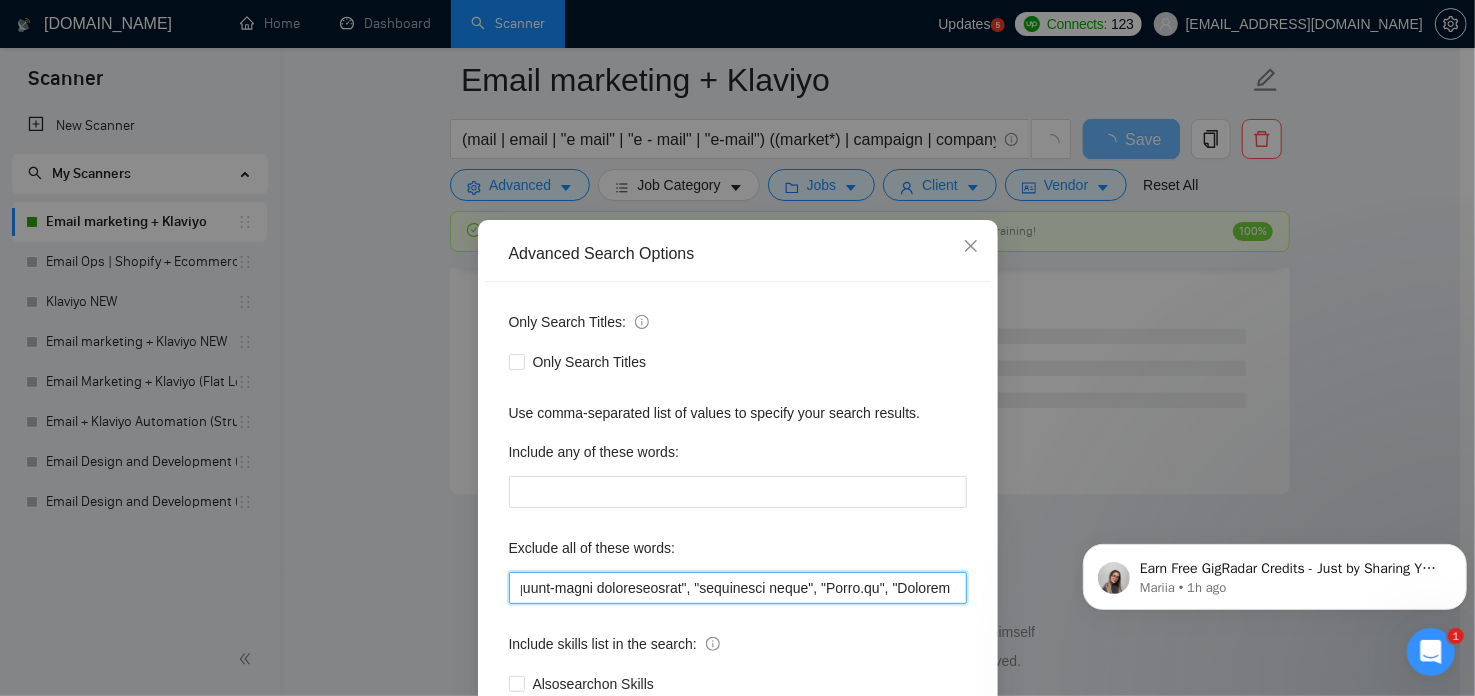 scroll, scrollTop: 2678, scrollLeft: 0, axis: vertical 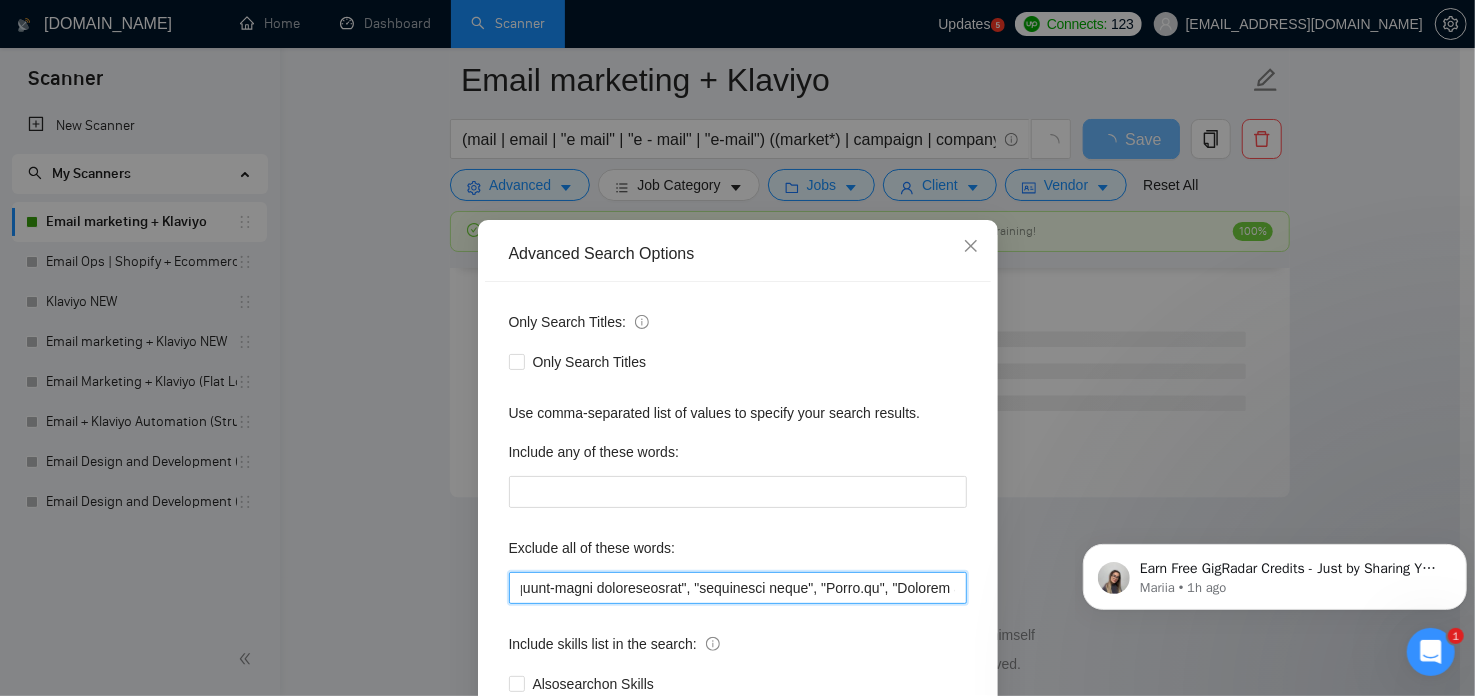 click at bounding box center (738, 588) 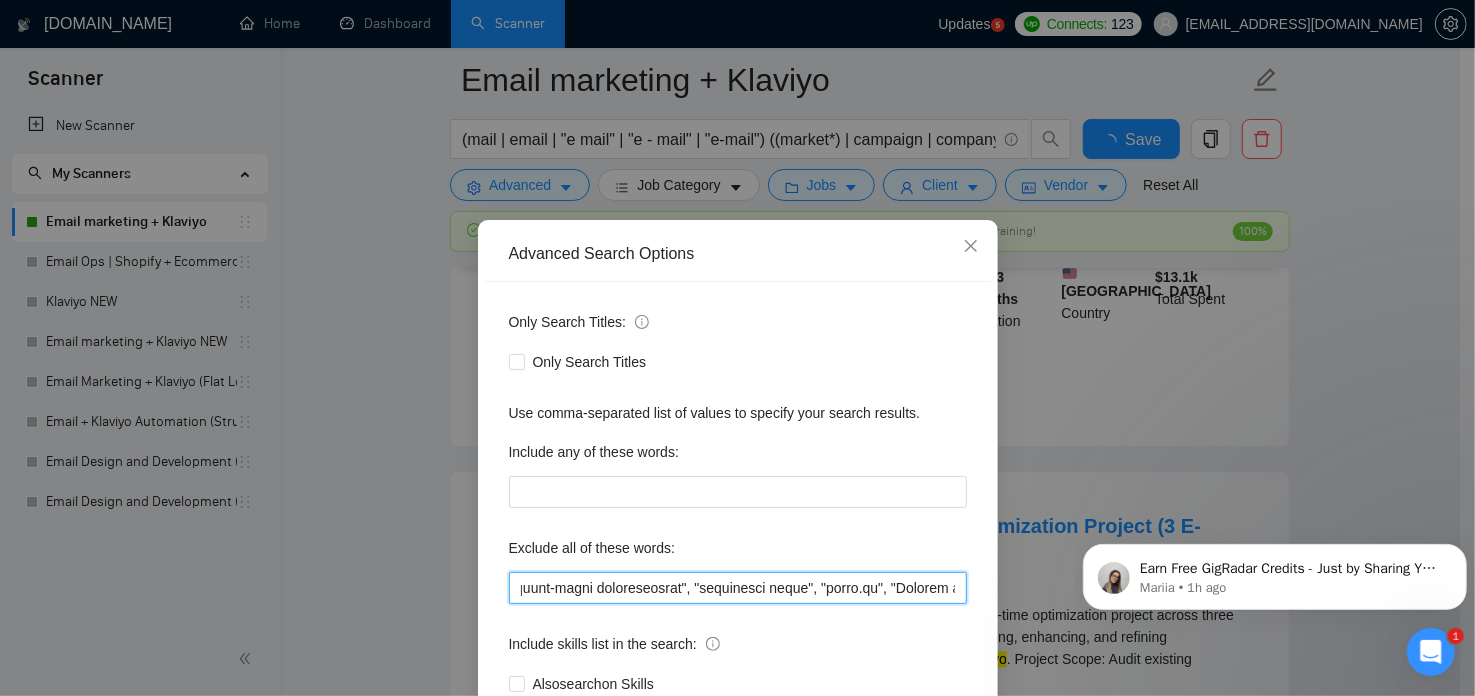 scroll, scrollTop: 4343, scrollLeft: 0, axis: vertical 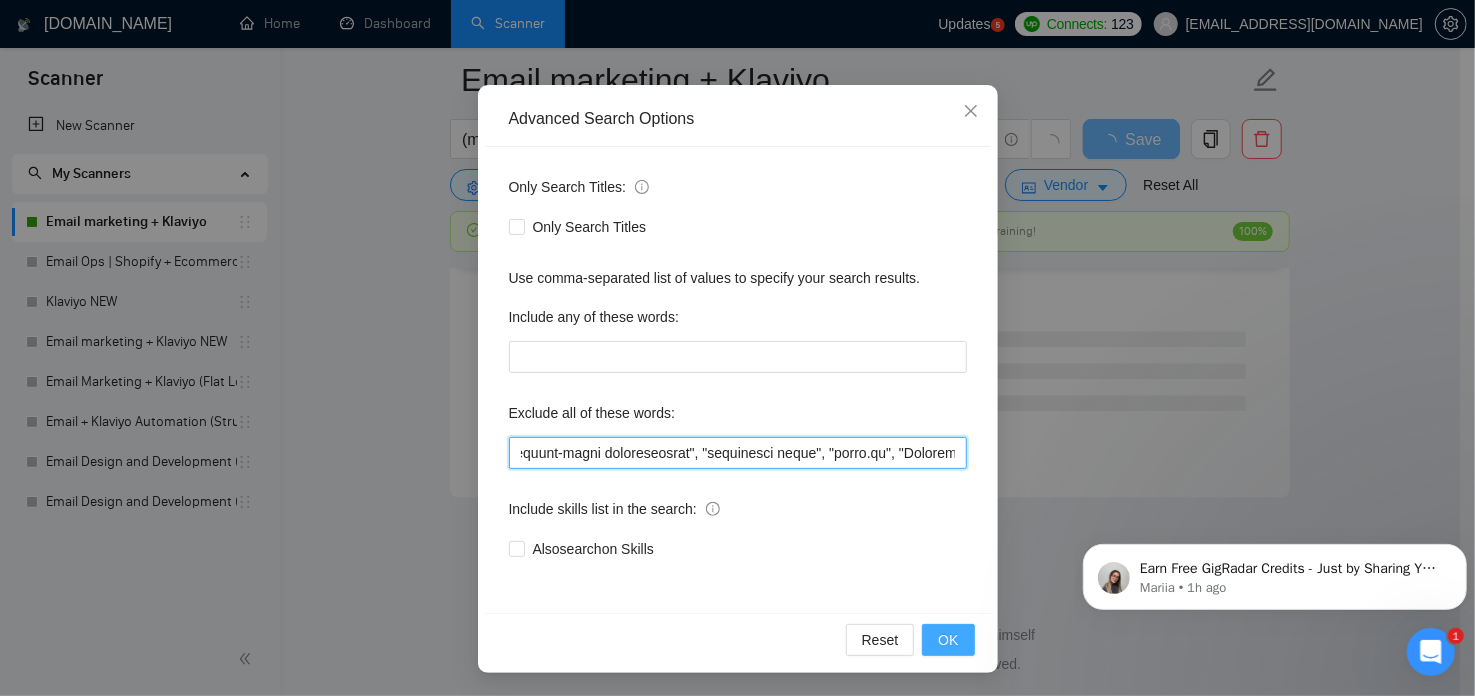 type on "TikTok, "Tik tok", "tik - tok", "tik-tok", "join our marketing team", "full time", "full-time", "full - time", CRO, SEO, team, "to Build", "shopify Pro", (design*), "engineer", "Netsuite", "Virtual Assistant", "Shopify Developer", "Ads", "agencies not to apply", Swedish, SMS, Smartlead, Trustpilot, "Virtual Assistant", "VA", "Data Entry", "Online Research", "Data Collection", "Boolean Search", "PDF Conversion", "Influencer Marketing", "Real Estate", "LinkedIn Lead Generation", "Airtable", "API", "[DOMAIN_NAME]", "integrate with Airtable", "Airtable to Klaviyo", "flow code", "code setup", "klaviyo troubleshooting", "klaviyo bug", "technical testing", "ventrata", "API integration", "custom integration", "event booking system", "social media", "Facebook", "Instagram", "social media marketing", "German-speaking", "German speaker", "fluent in German", "native [DEMOGRAPHIC_DATA]", "must speak German", "German language", "financial services", "wealth management", "investment", "banking", "insurance", "capital markets", "financial..." 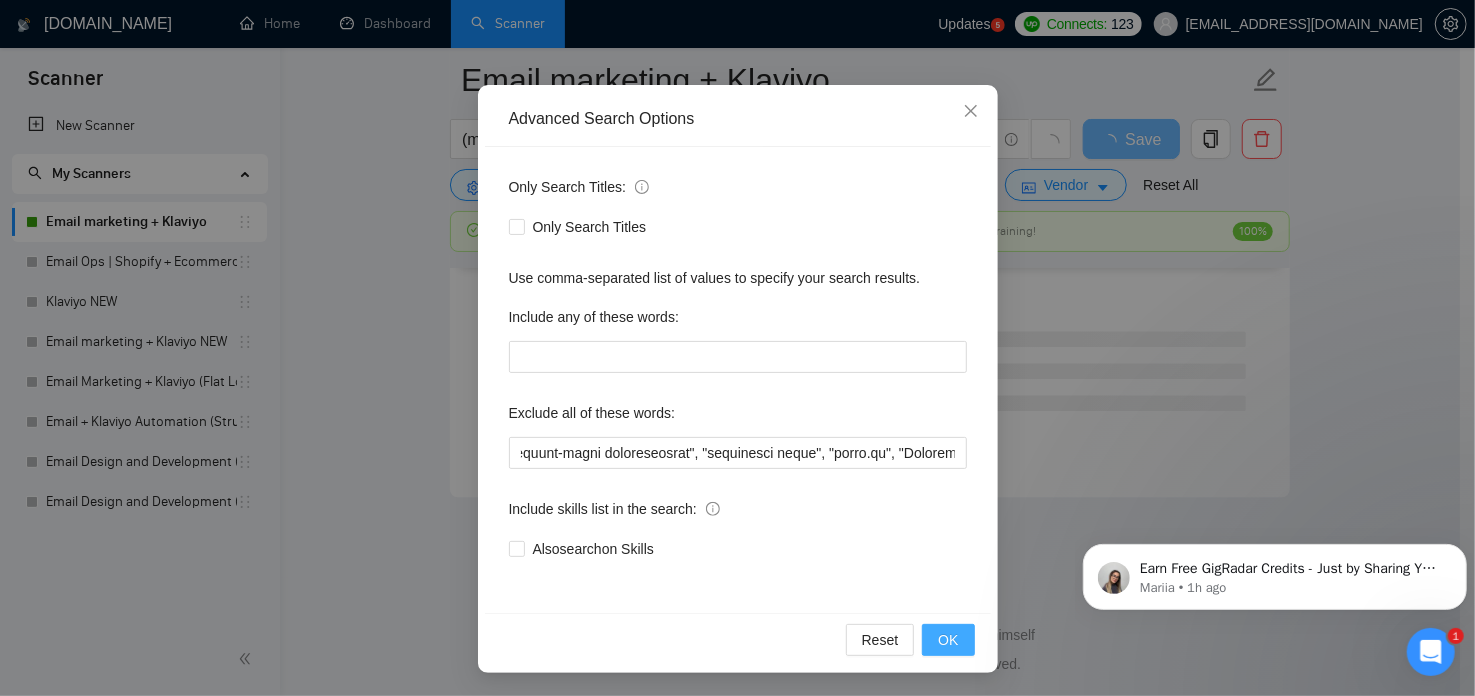scroll, scrollTop: 0, scrollLeft: 0, axis: both 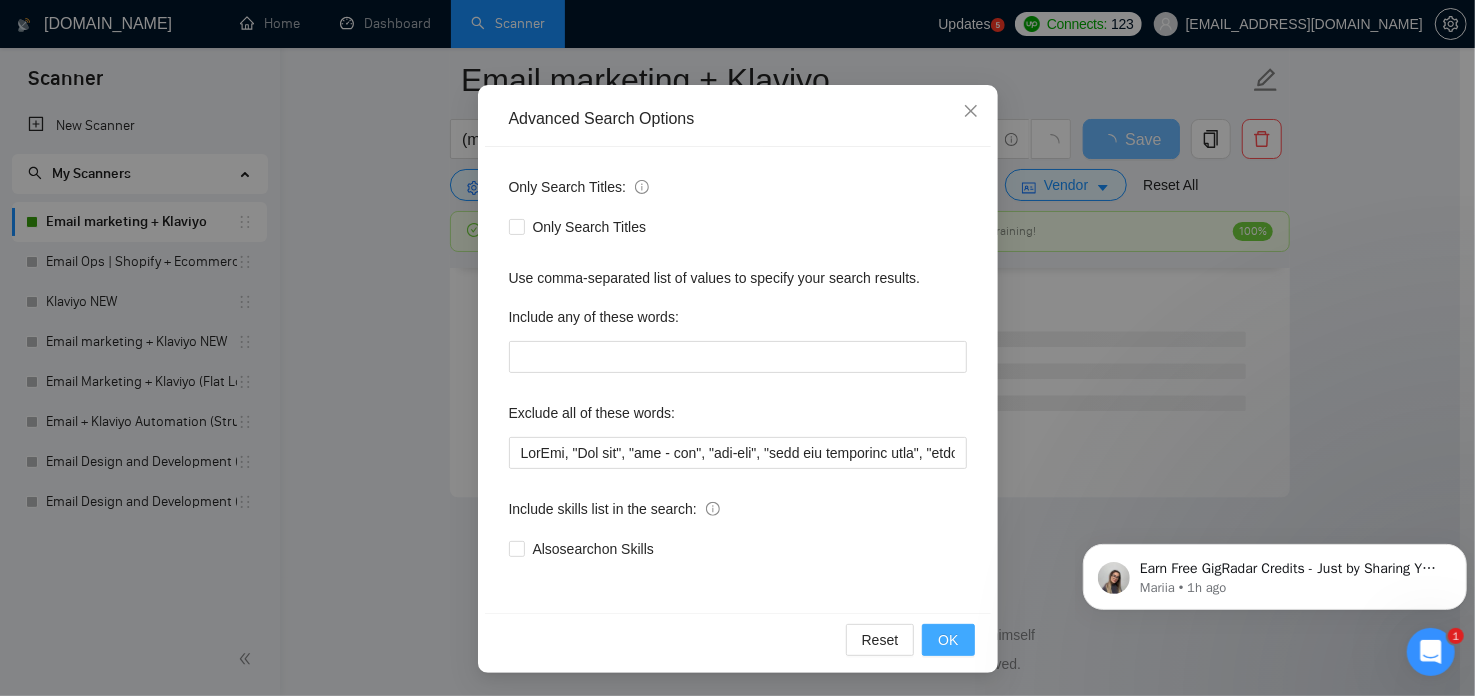 click on "OK" at bounding box center (948, 640) 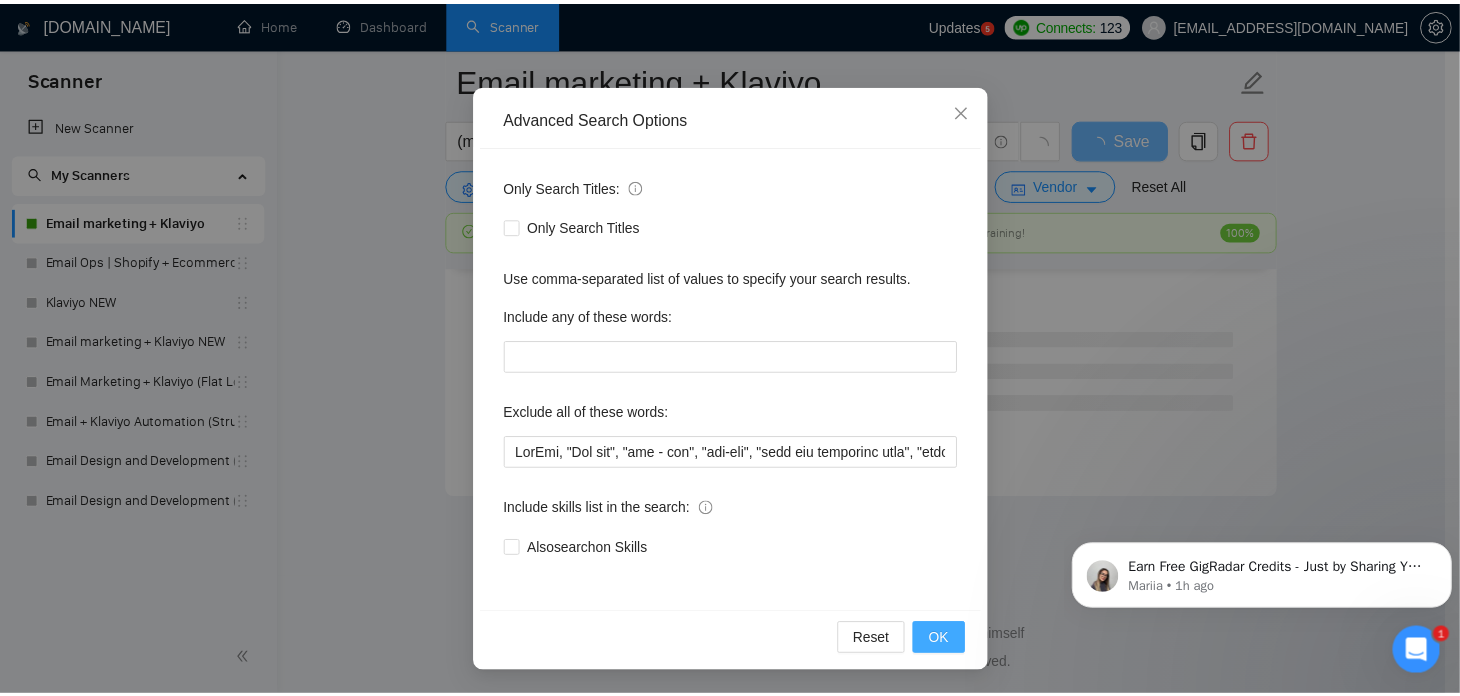 scroll, scrollTop: 34, scrollLeft: 0, axis: vertical 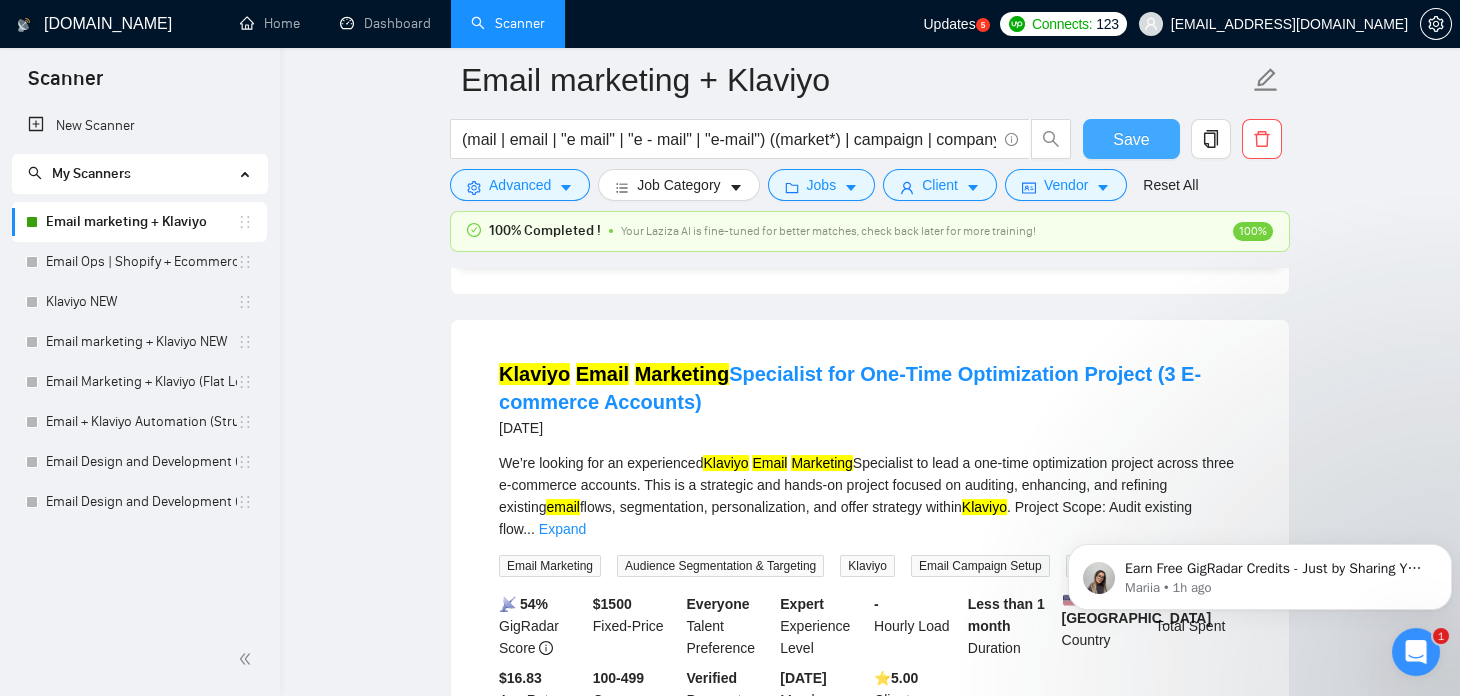 click on "Save" at bounding box center (1131, 139) 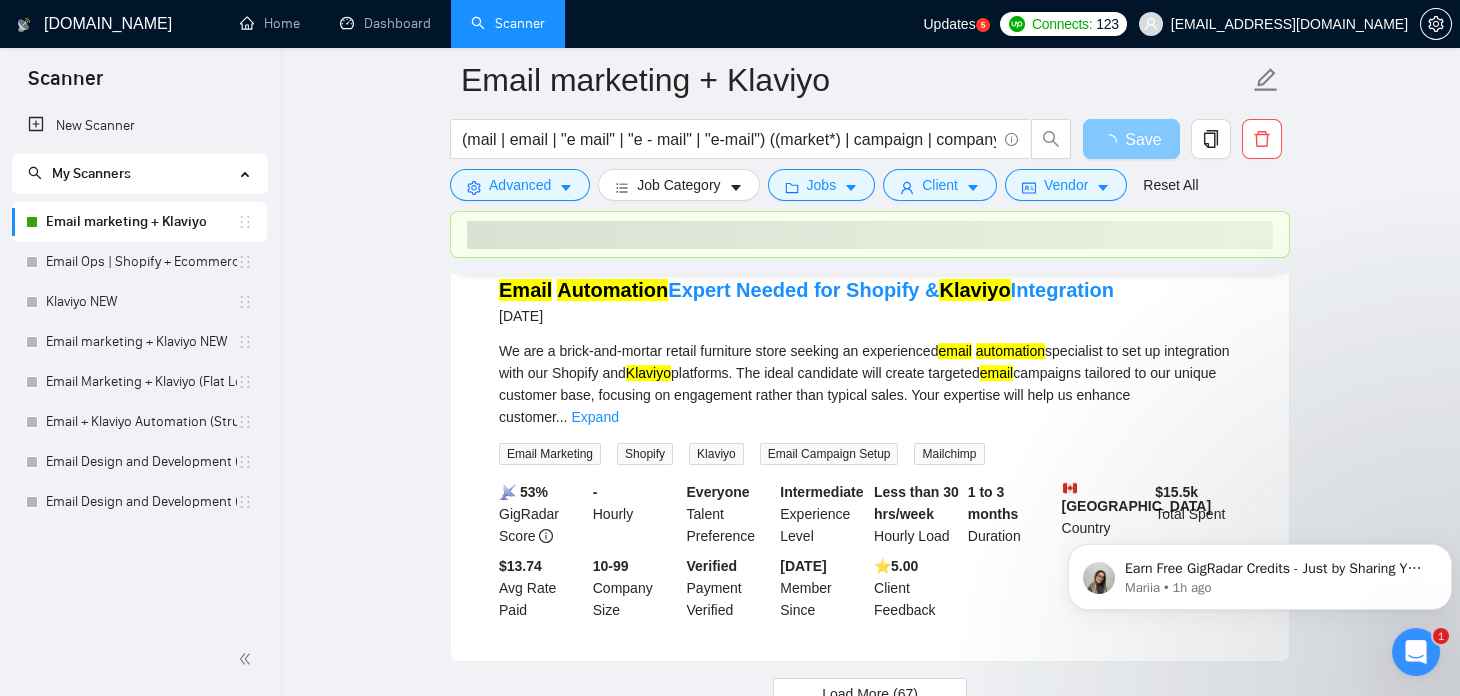 scroll, scrollTop: 4282, scrollLeft: 0, axis: vertical 